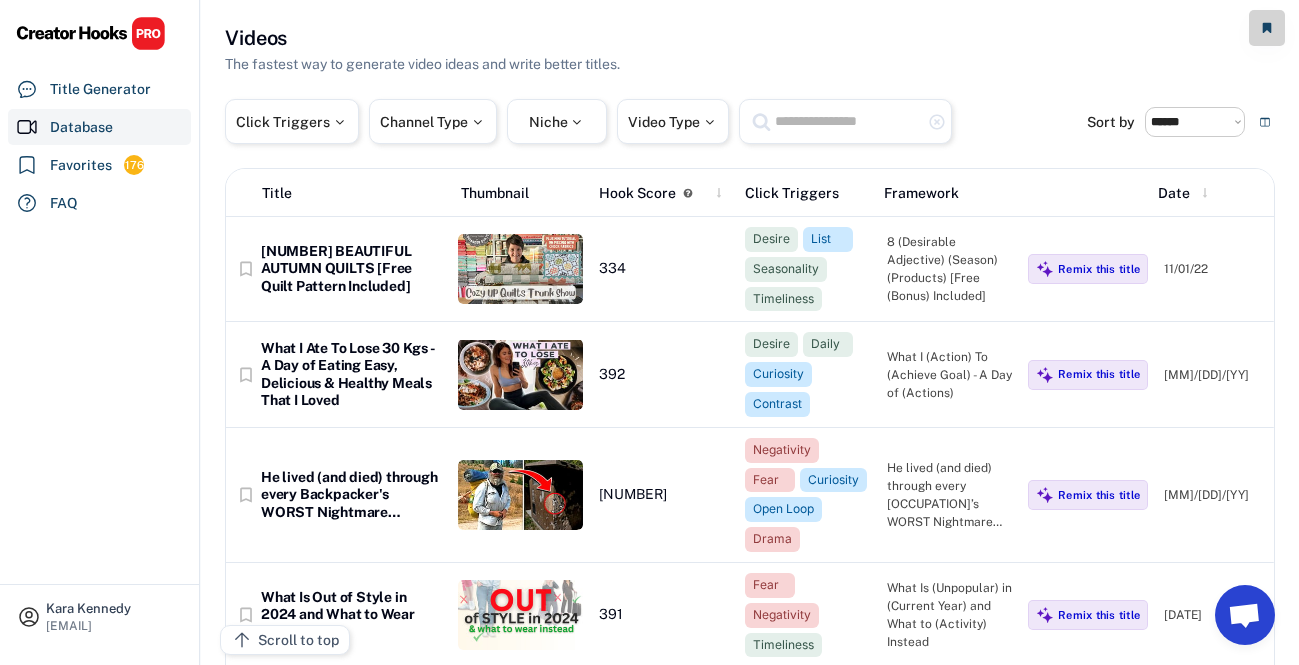 select on "********" 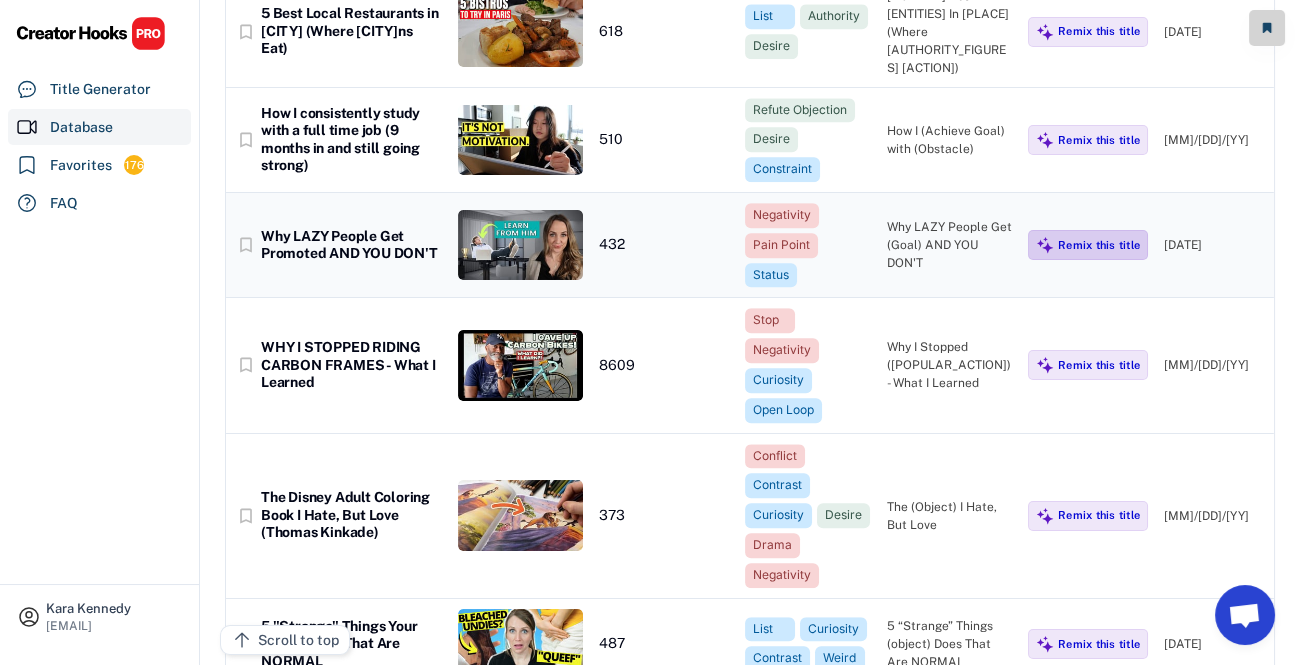 click on "Remix this title" at bounding box center (1088, 245) 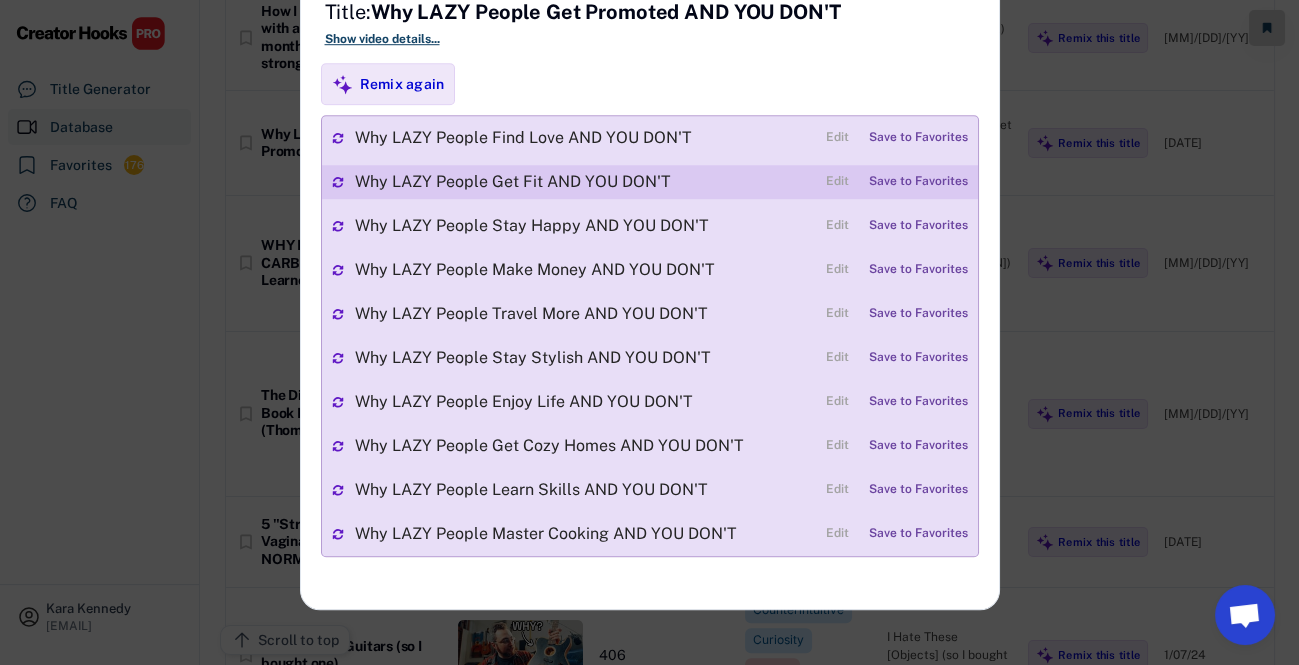 scroll, scrollTop: 2636, scrollLeft: 0, axis: vertical 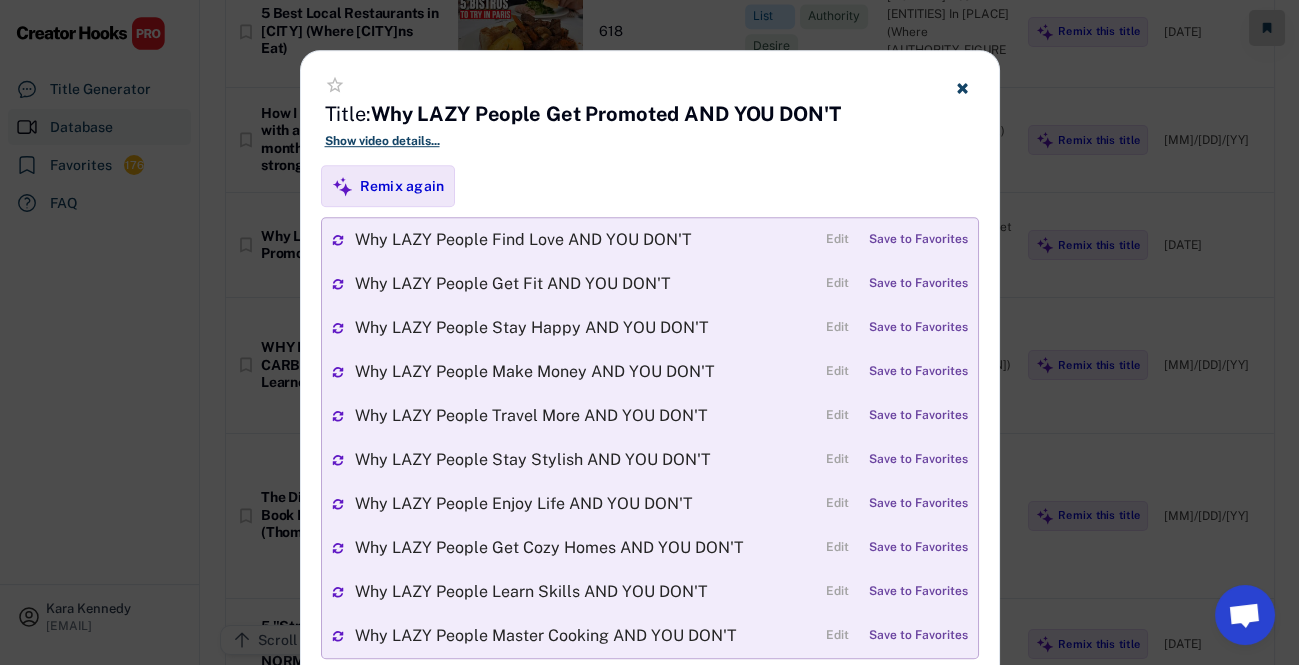 click 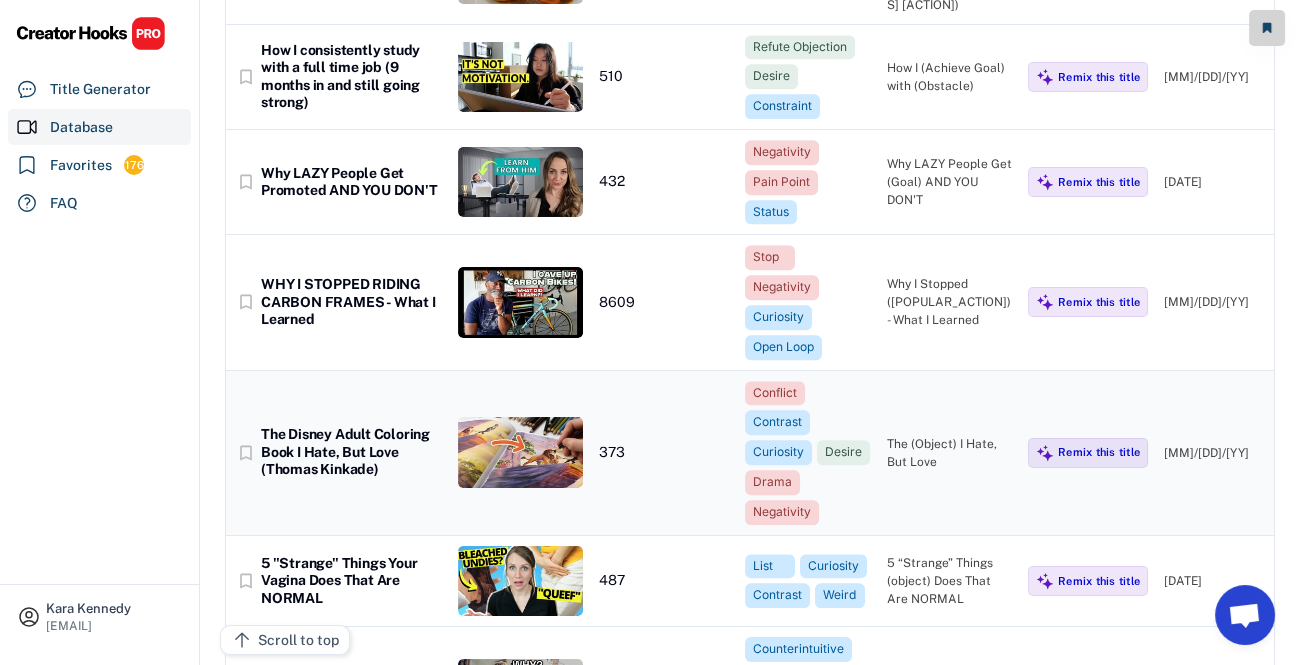 scroll, scrollTop: 2727, scrollLeft: 0, axis: vertical 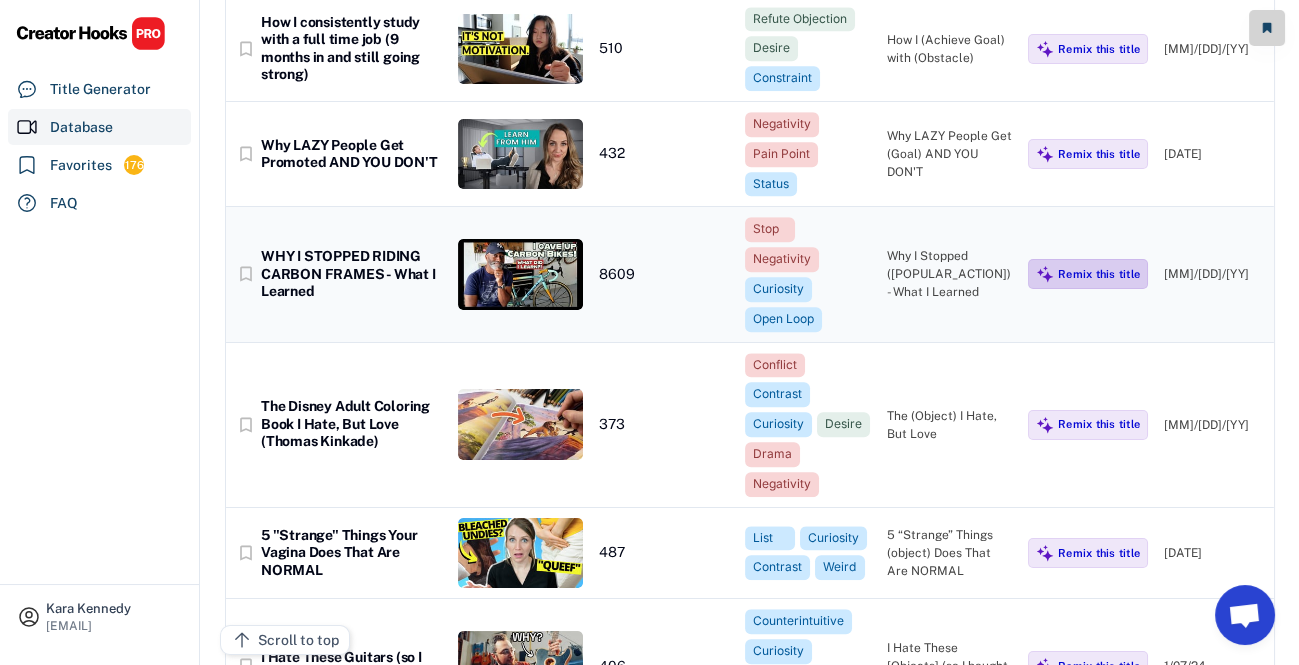 click on "Remix this title" at bounding box center [1099, 274] 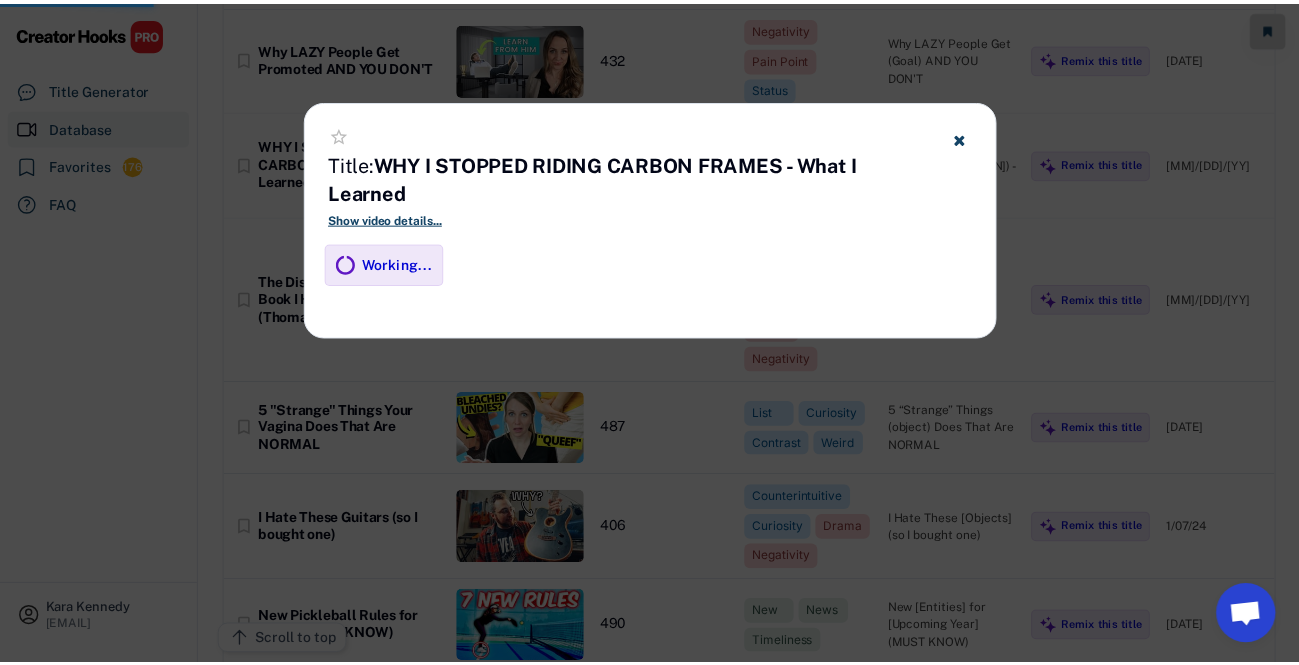 scroll, scrollTop: 2727, scrollLeft: 0, axis: vertical 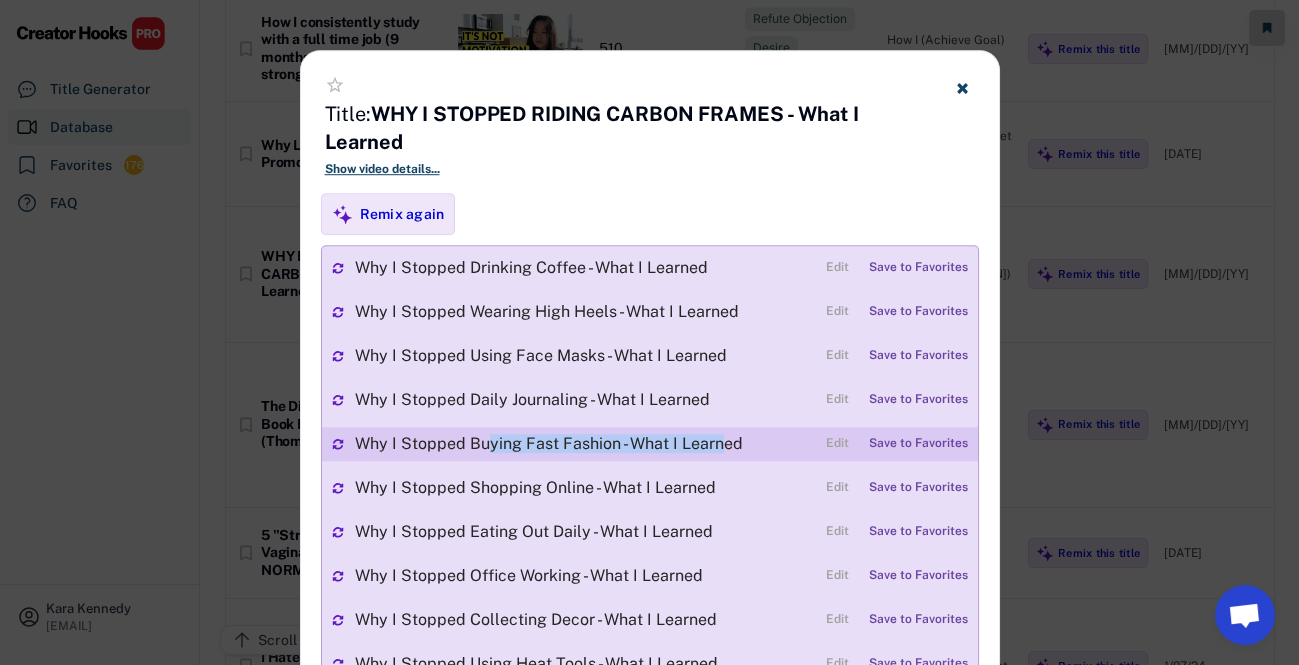 drag, startPoint x: 498, startPoint y: 438, endPoint x: 646, endPoint y: 456, distance: 149.09058 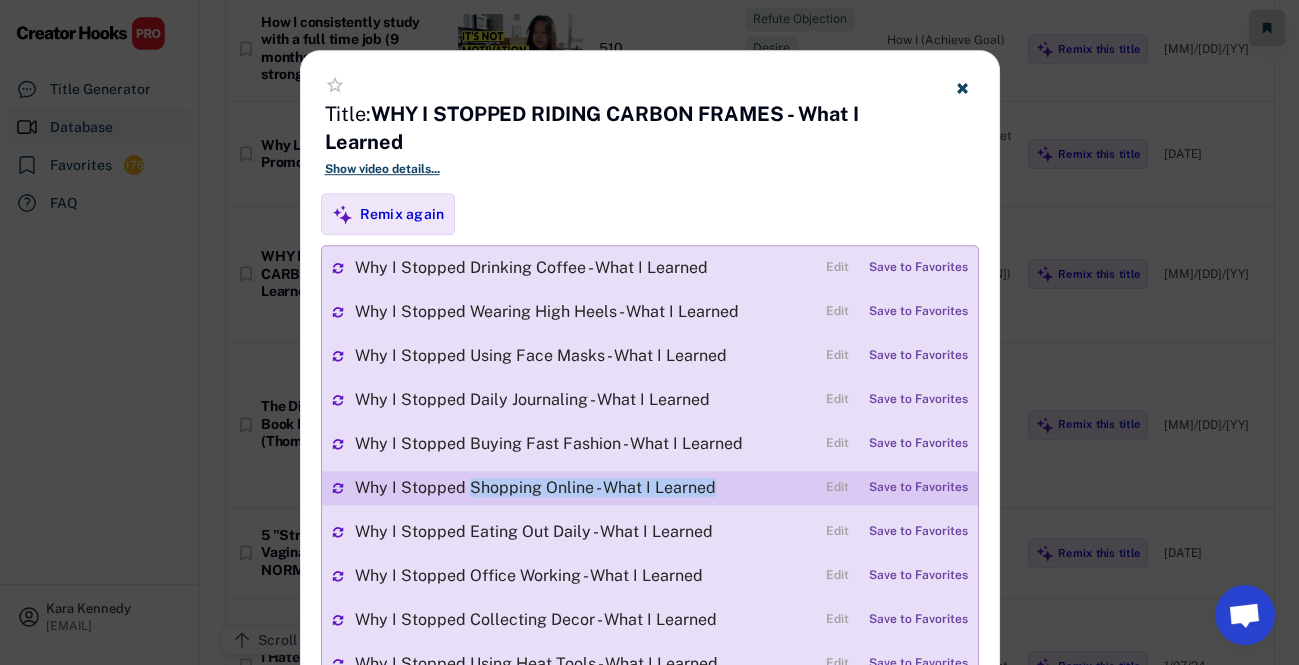 drag, startPoint x: 474, startPoint y: 484, endPoint x: 716, endPoint y: 495, distance: 242.24988 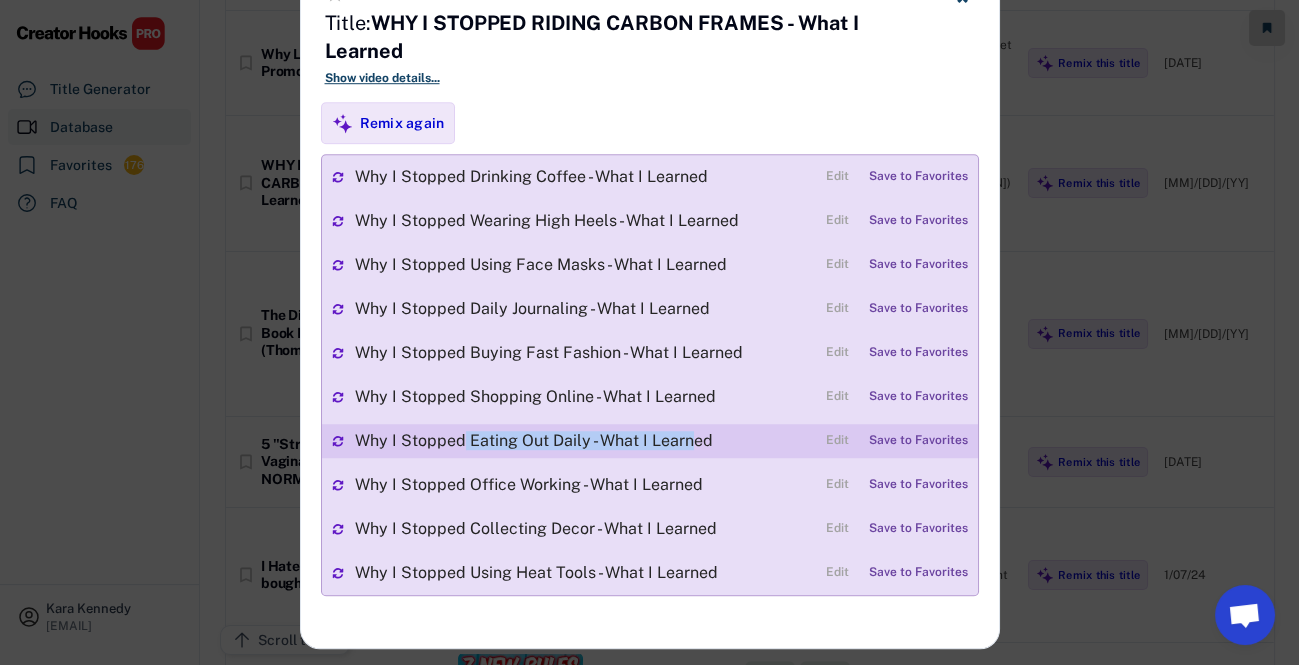 drag, startPoint x: 463, startPoint y: 439, endPoint x: 685, endPoint y: 446, distance: 222.11034 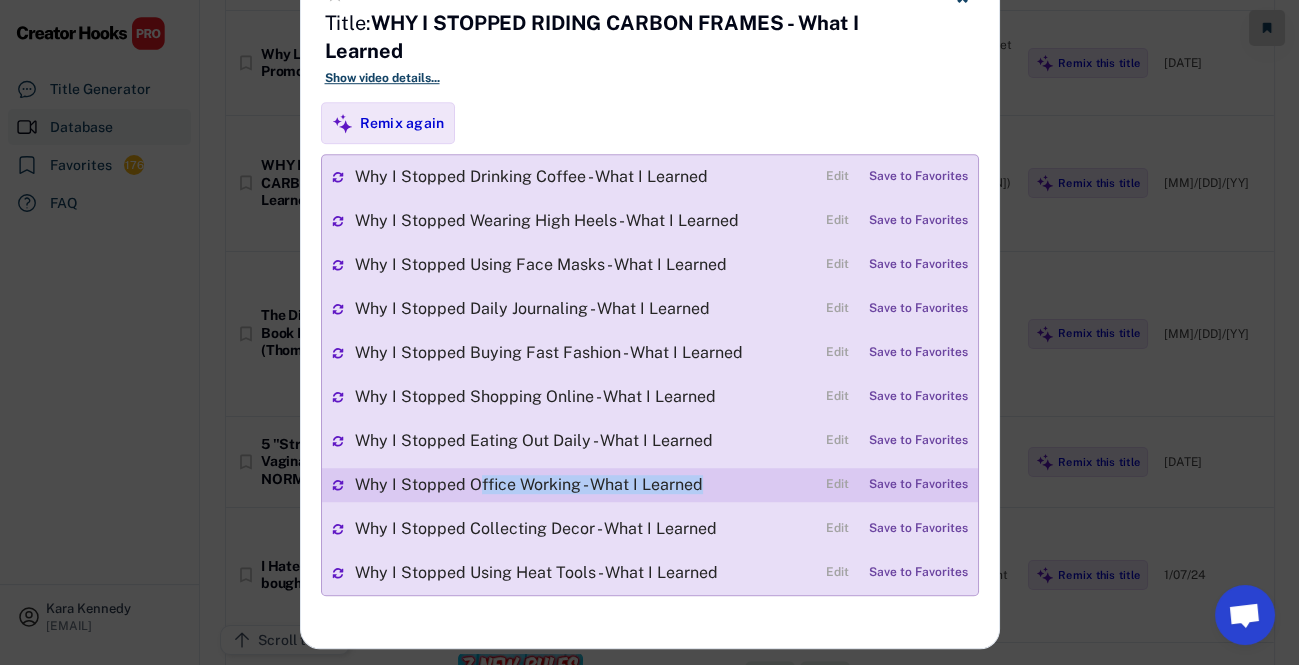 drag, startPoint x: 481, startPoint y: 483, endPoint x: 606, endPoint y: 507, distance: 127.28315 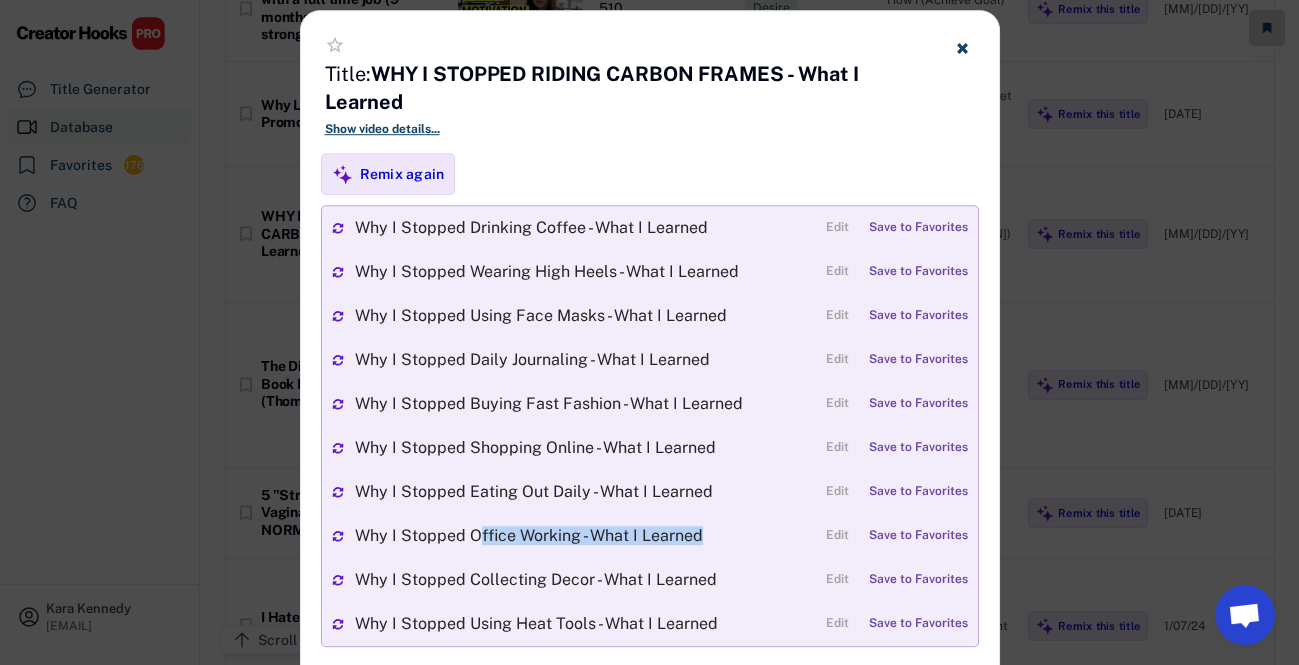 scroll, scrollTop: 2727, scrollLeft: 0, axis: vertical 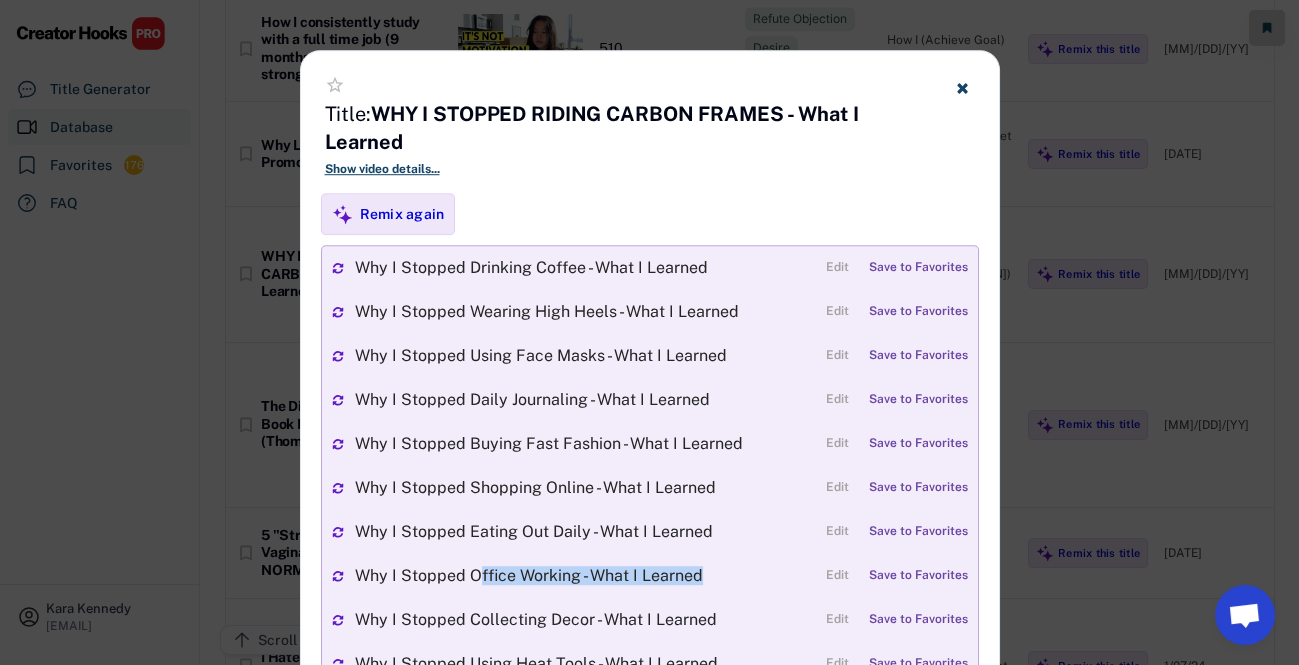 click 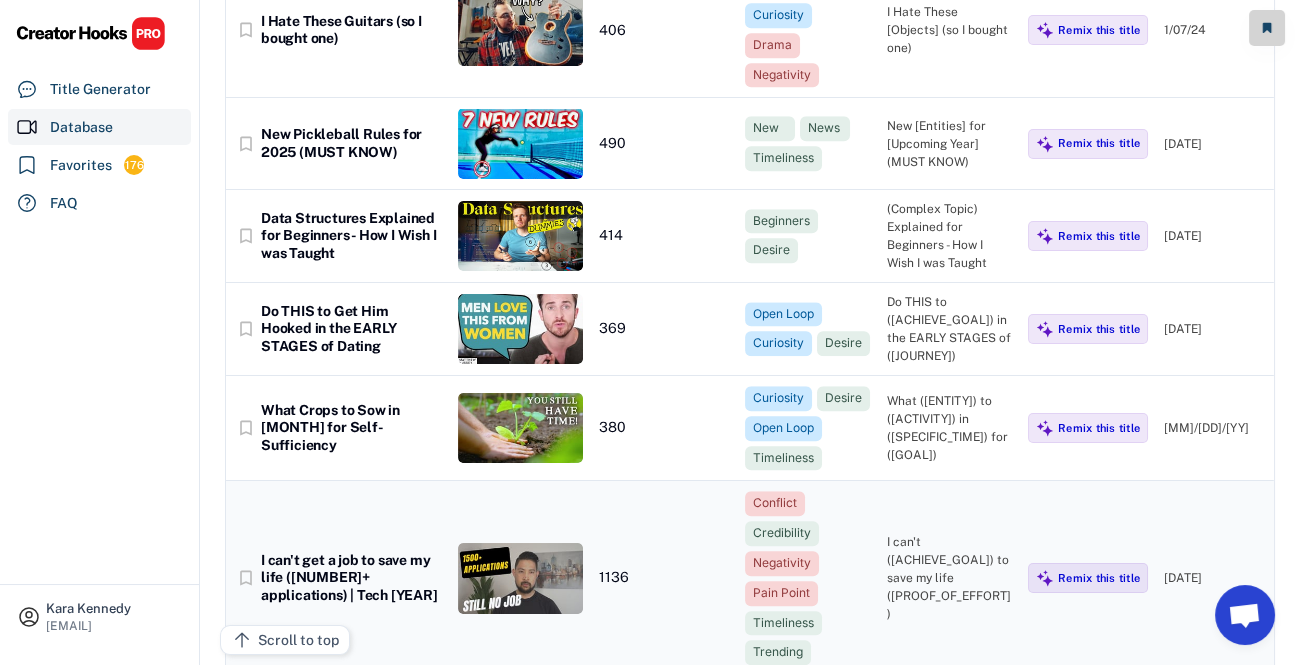 scroll, scrollTop: 3454, scrollLeft: 0, axis: vertical 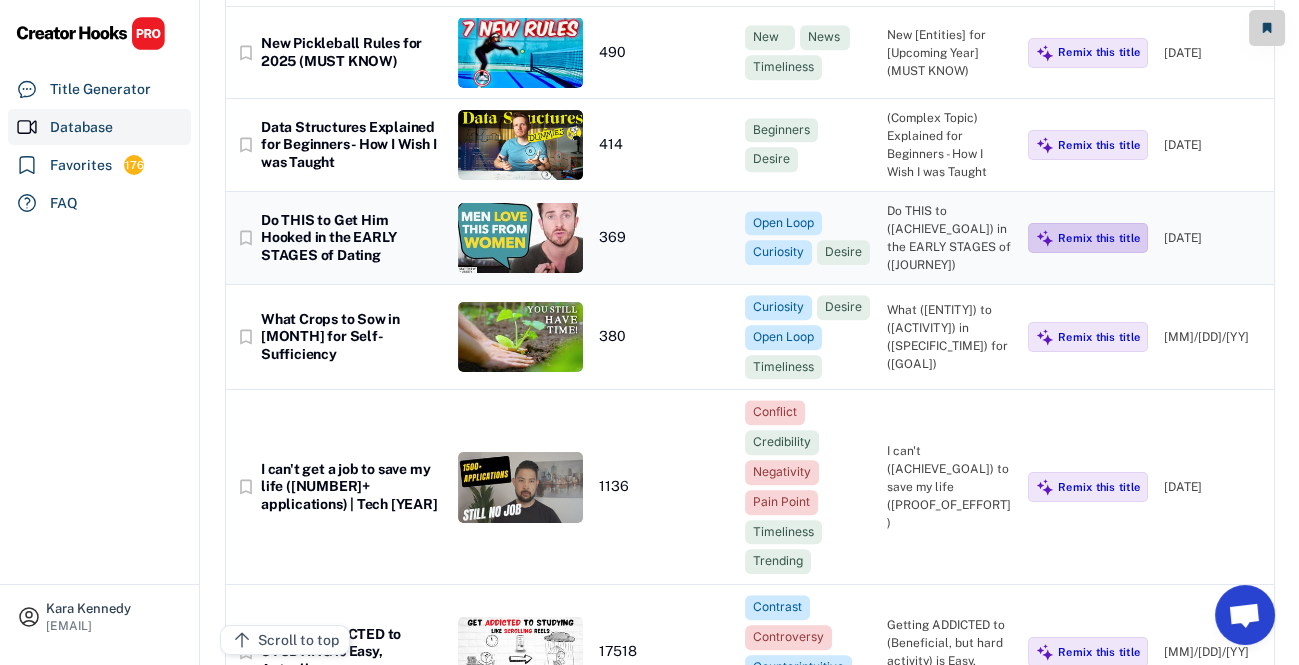 click on "Remix this title" at bounding box center [1099, 238] 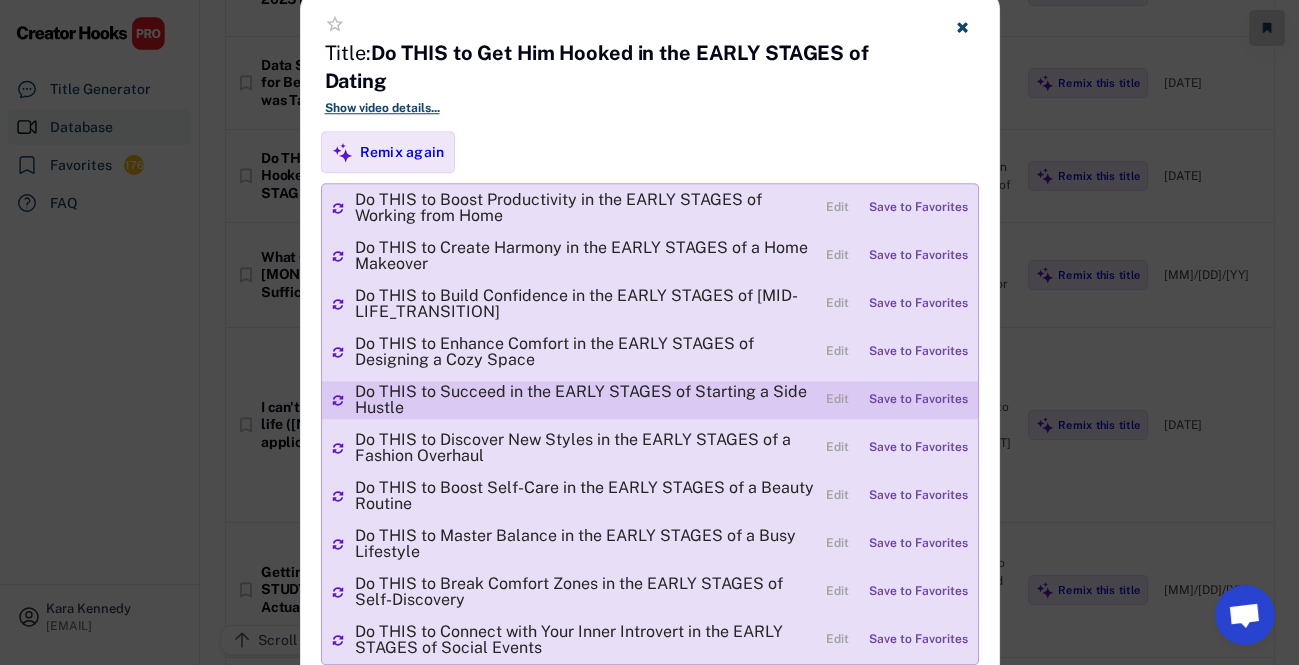 scroll, scrollTop: 3545, scrollLeft: 0, axis: vertical 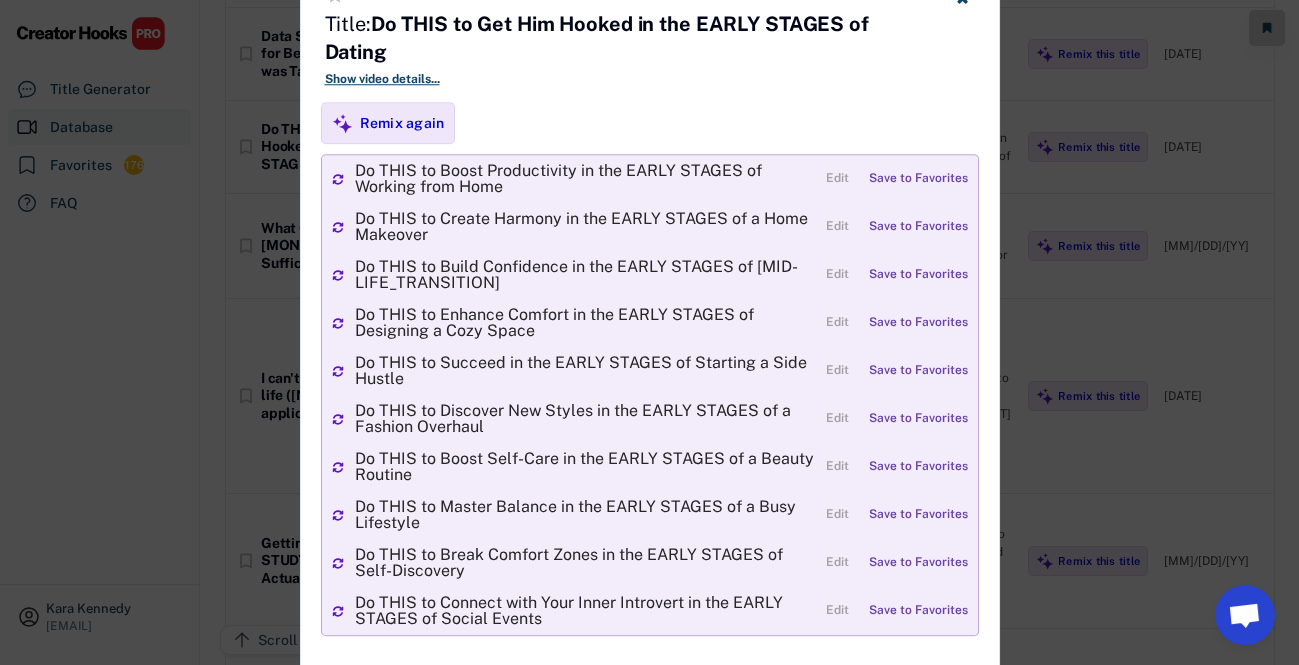 click at bounding box center [962, -3] 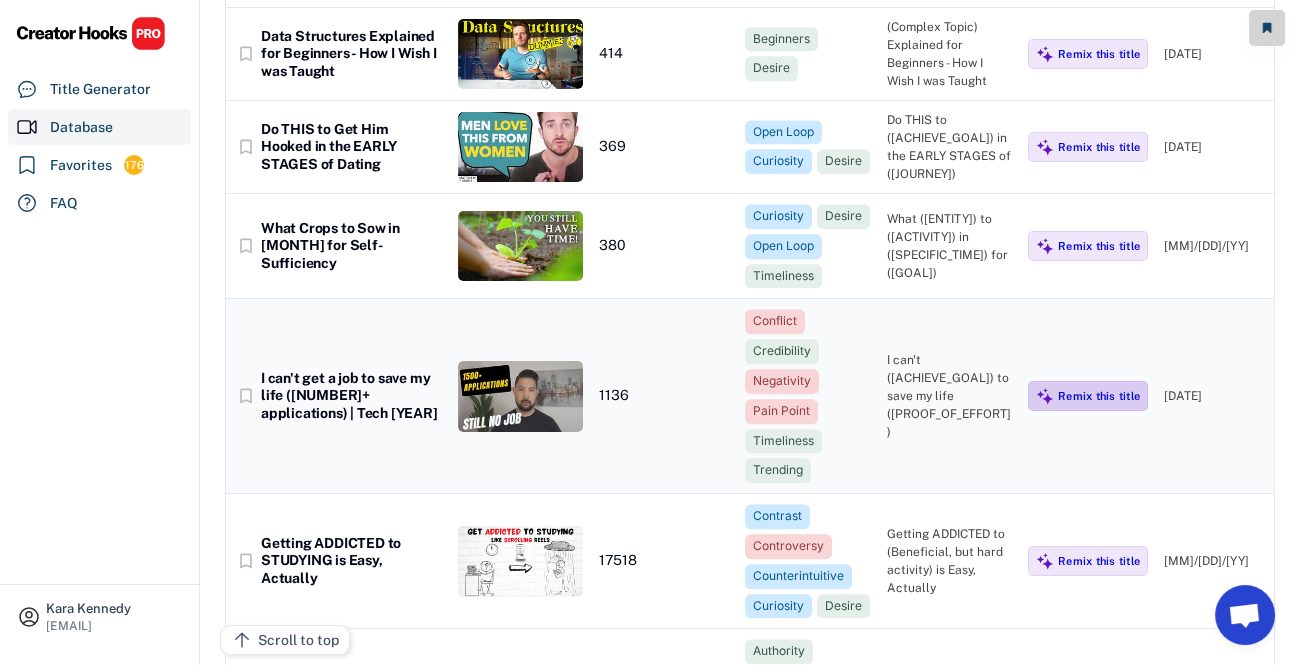 click on "Remix this title" at bounding box center [1099, 396] 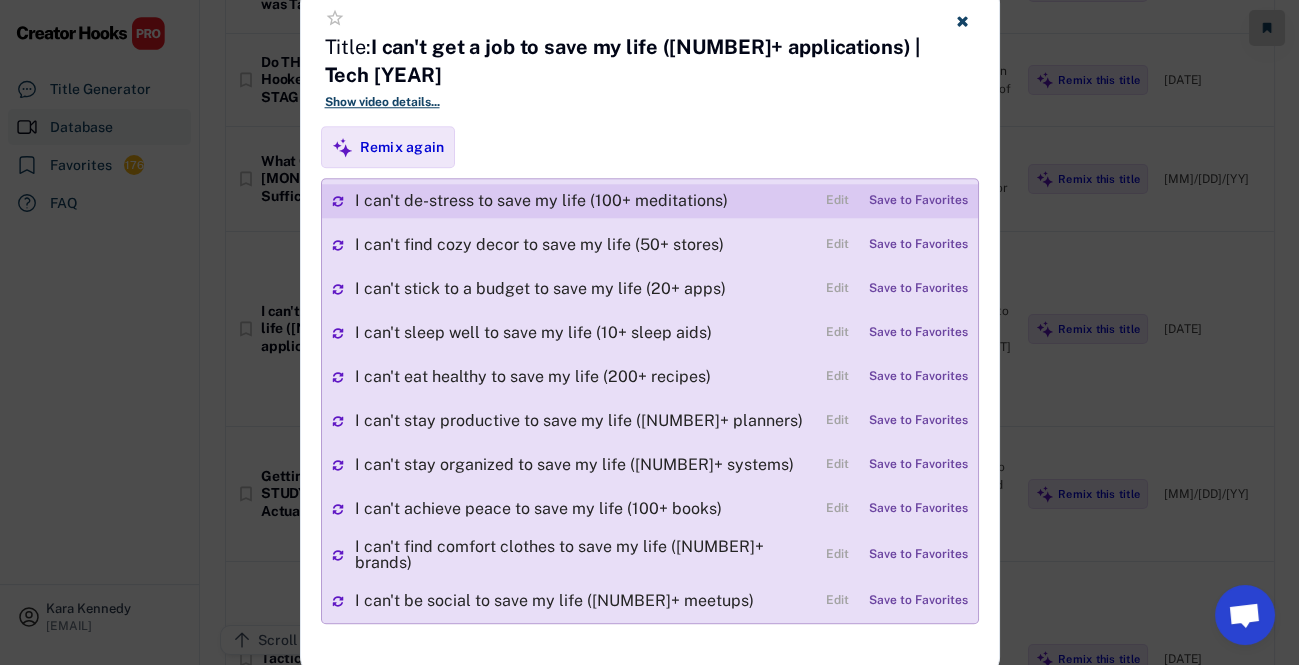scroll, scrollTop: 3454, scrollLeft: 0, axis: vertical 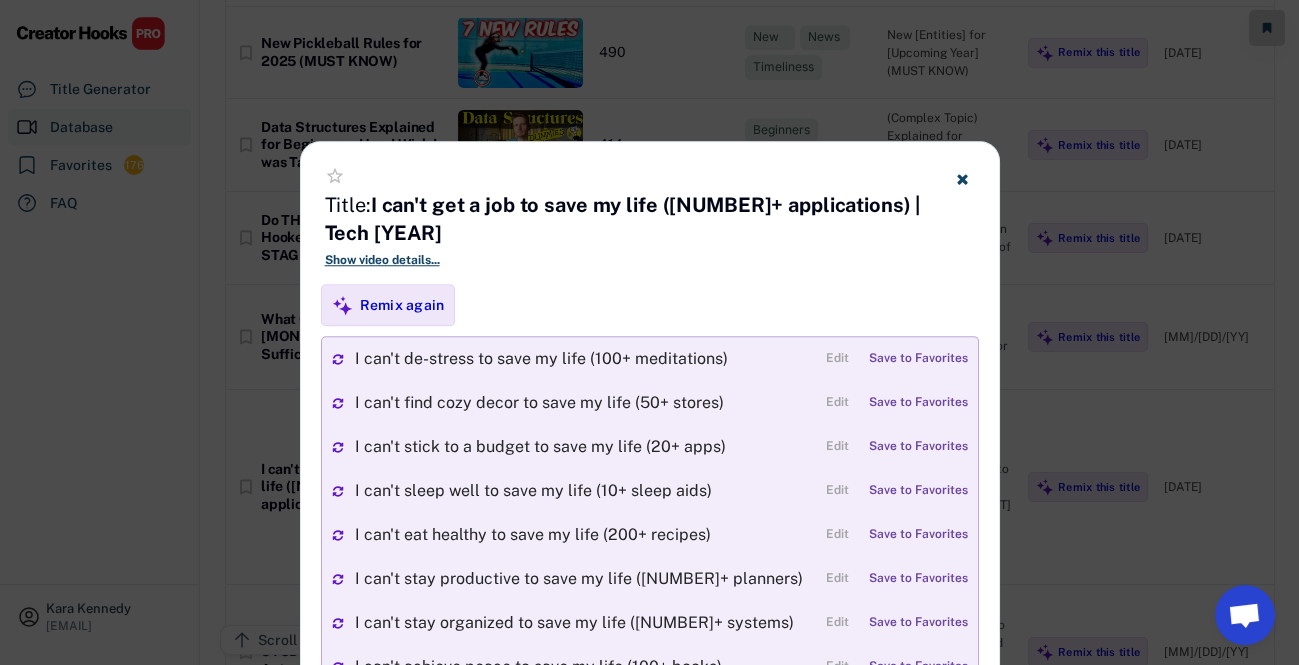 click 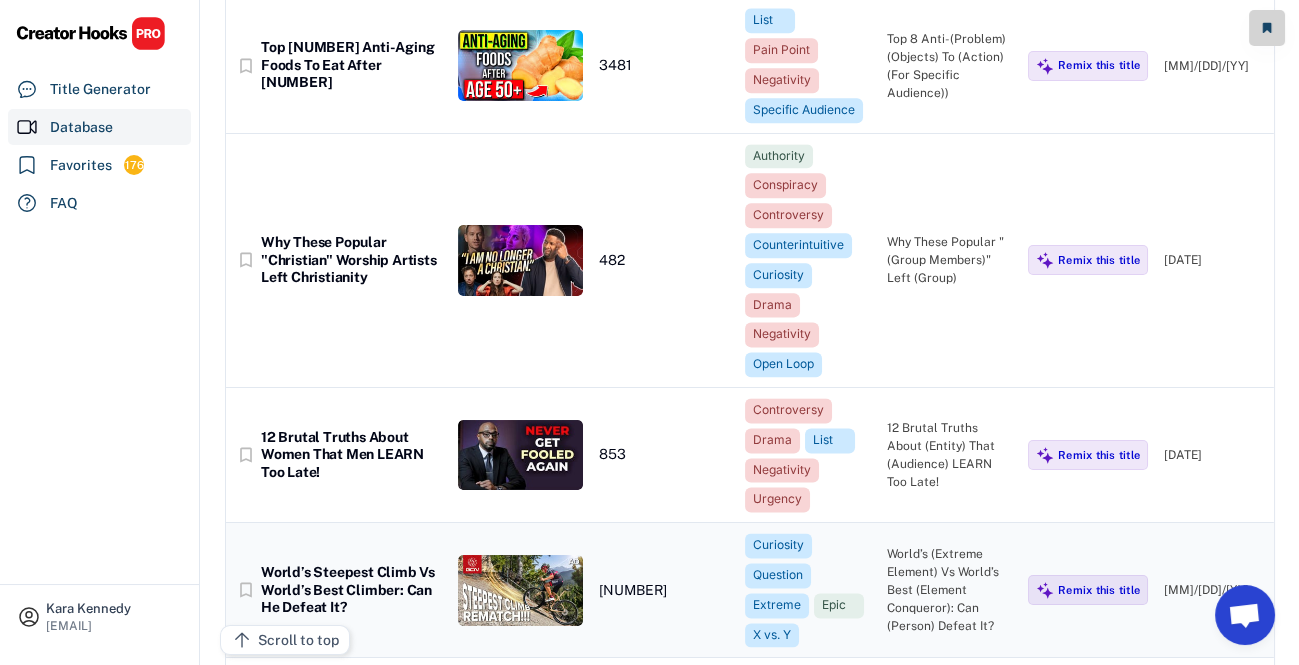 scroll, scrollTop: 5090, scrollLeft: 0, axis: vertical 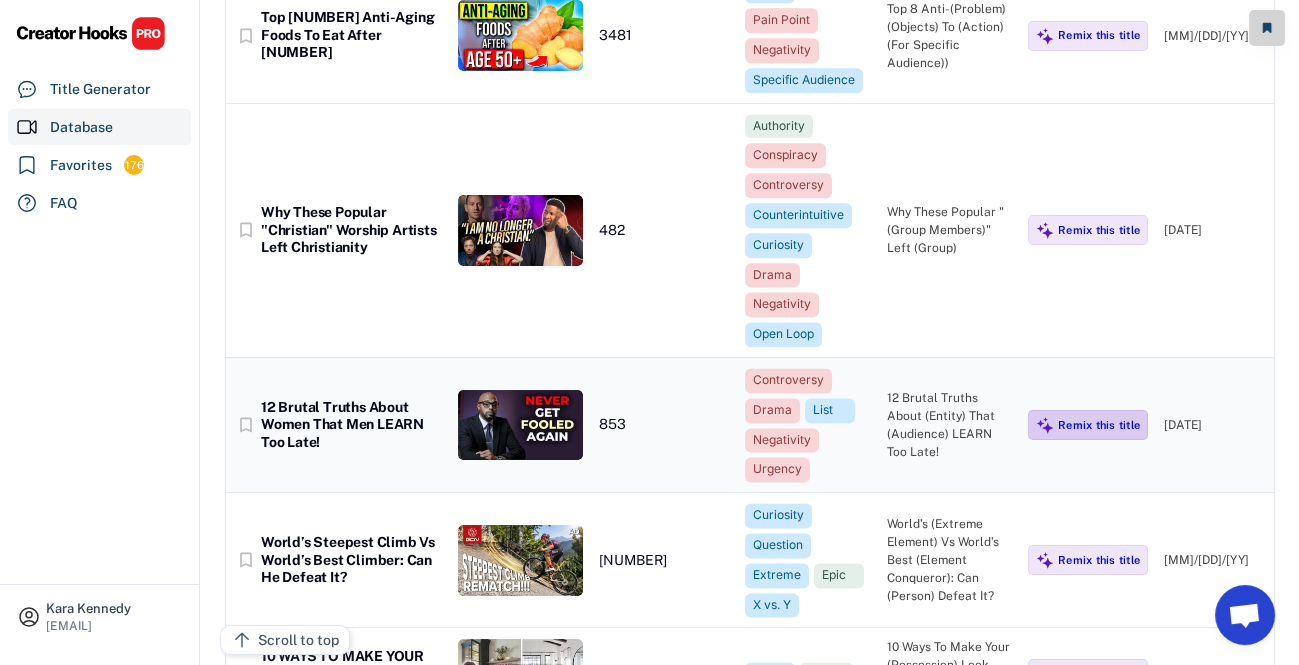 click on "Remix this title" at bounding box center (1099, 425) 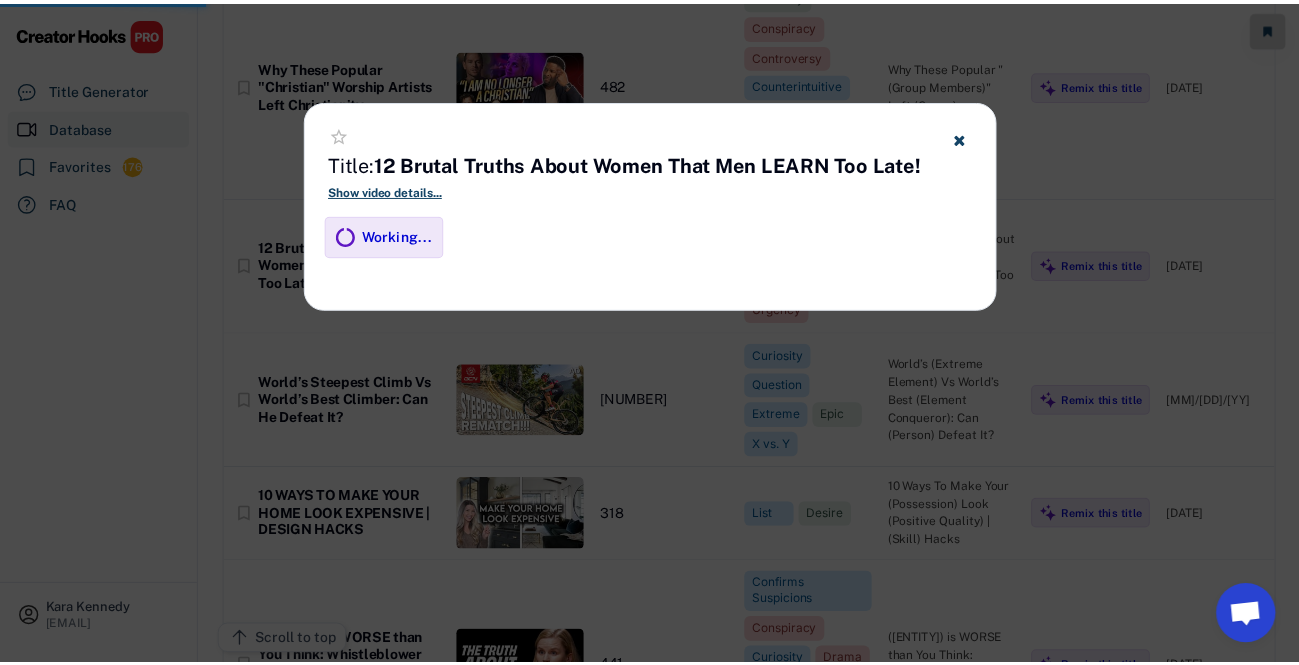 scroll, scrollTop: 5090, scrollLeft: 0, axis: vertical 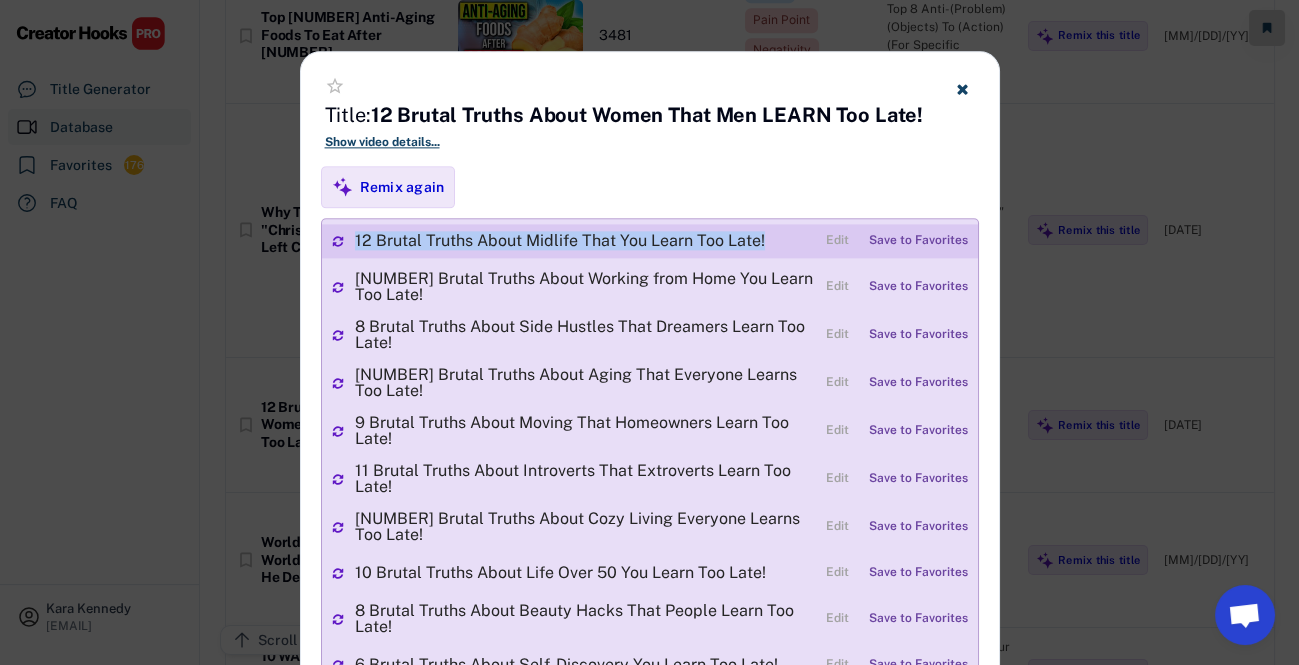 drag, startPoint x: 355, startPoint y: 231, endPoint x: 774, endPoint y: 244, distance: 419.20163 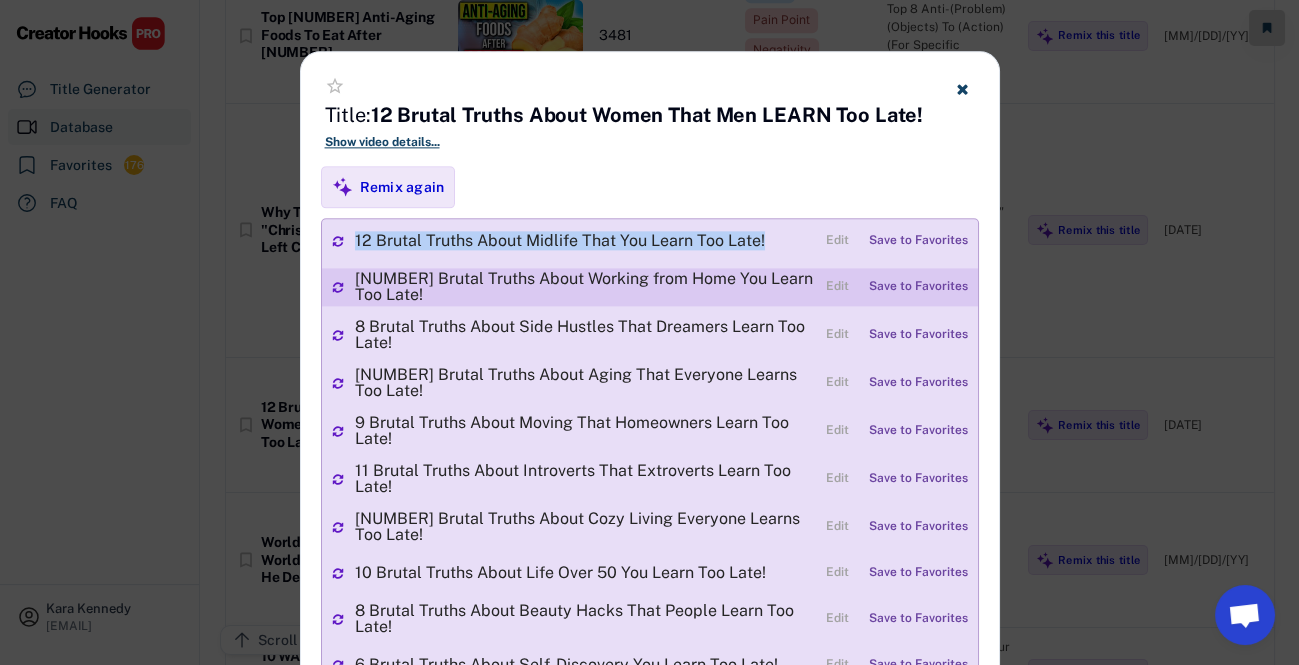 copy on "12 Brutal Truths About Midlife That You Learn Too Late!" 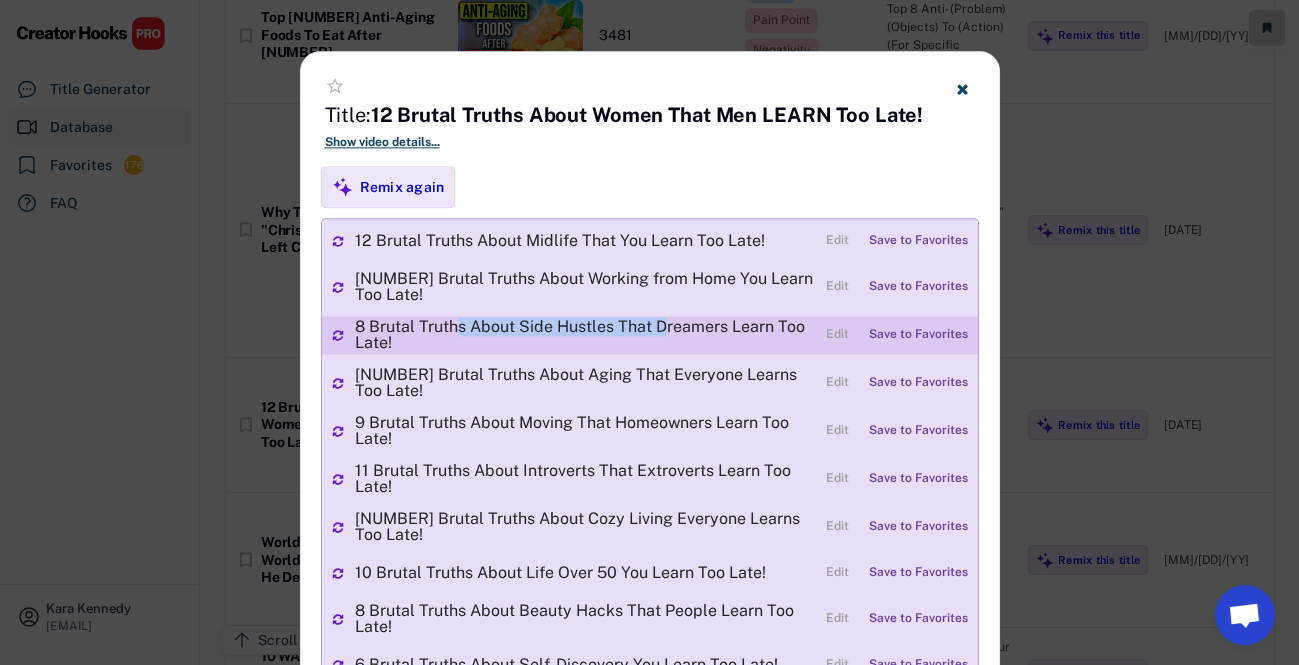 drag, startPoint x: 467, startPoint y: 325, endPoint x: 663, endPoint y: 329, distance: 196.04082 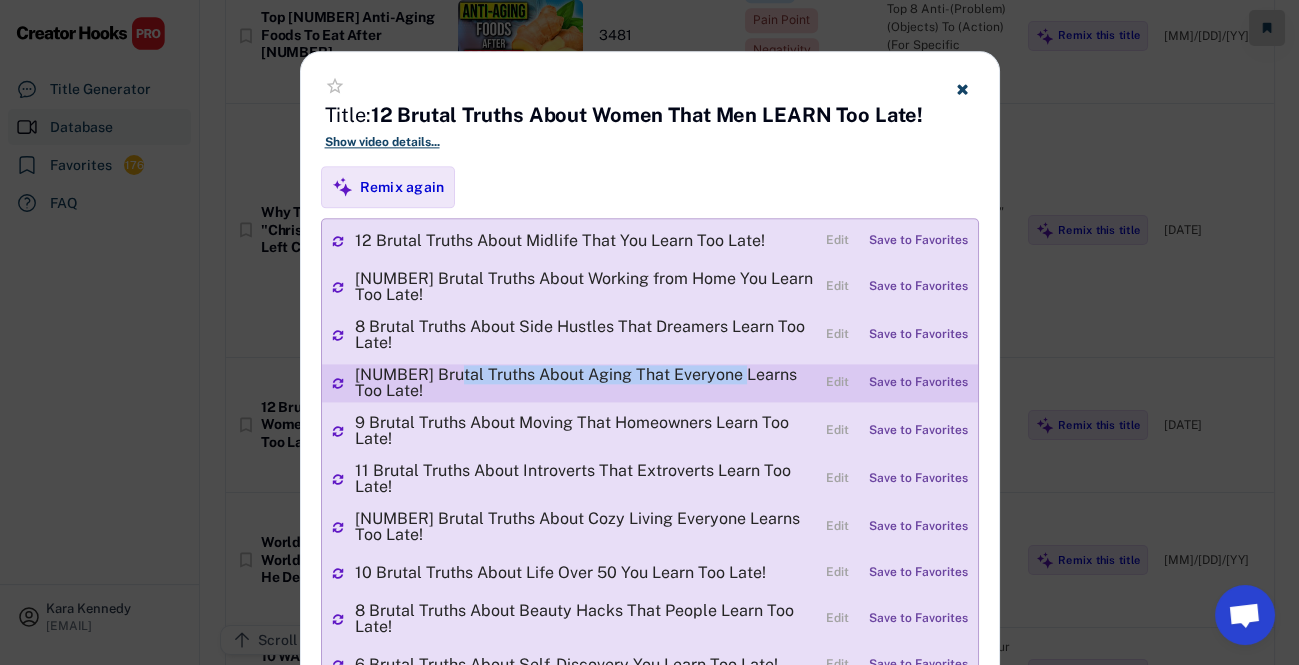 drag, startPoint x: 472, startPoint y: 376, endPoint x: 500, endPoint y: 408, distance: 42.520584 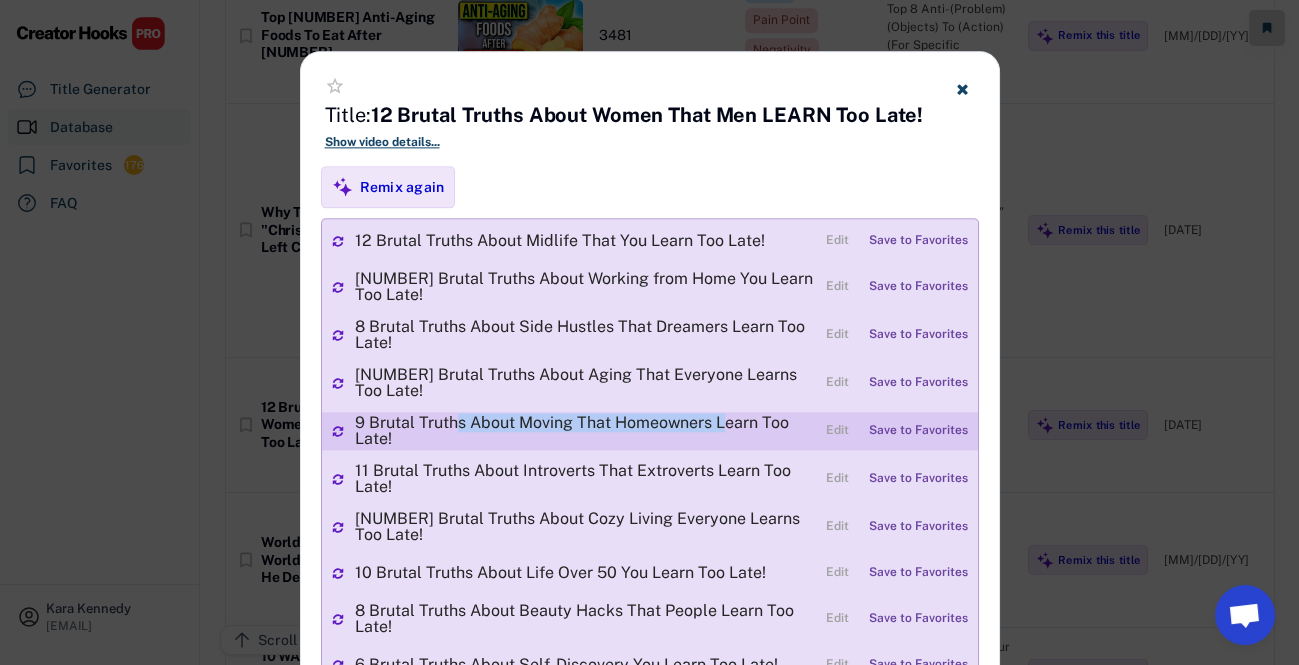 drag, startPoint x: 529, startPoint y: 410, endPoint x: 717, endPoint y: 409, distance: 188.00266 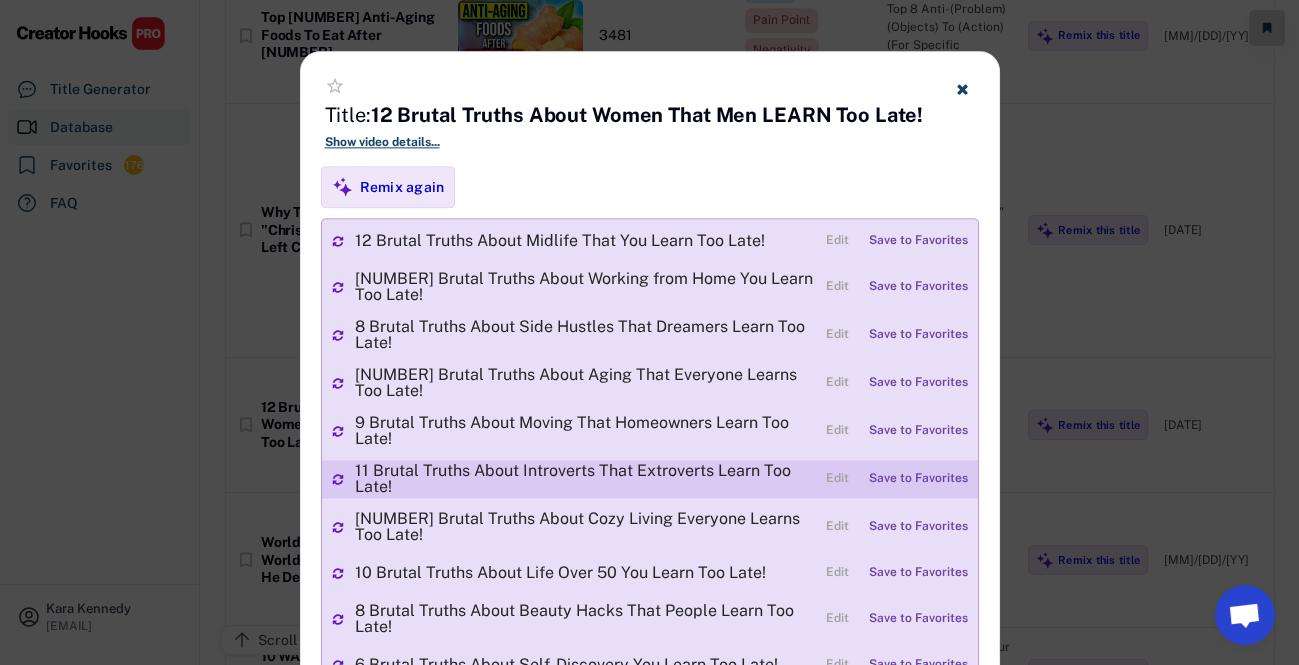 click on "11 Brutal Truths About Introverts That Extroverts Learn Too Late!" at bounding box center (585, 479) 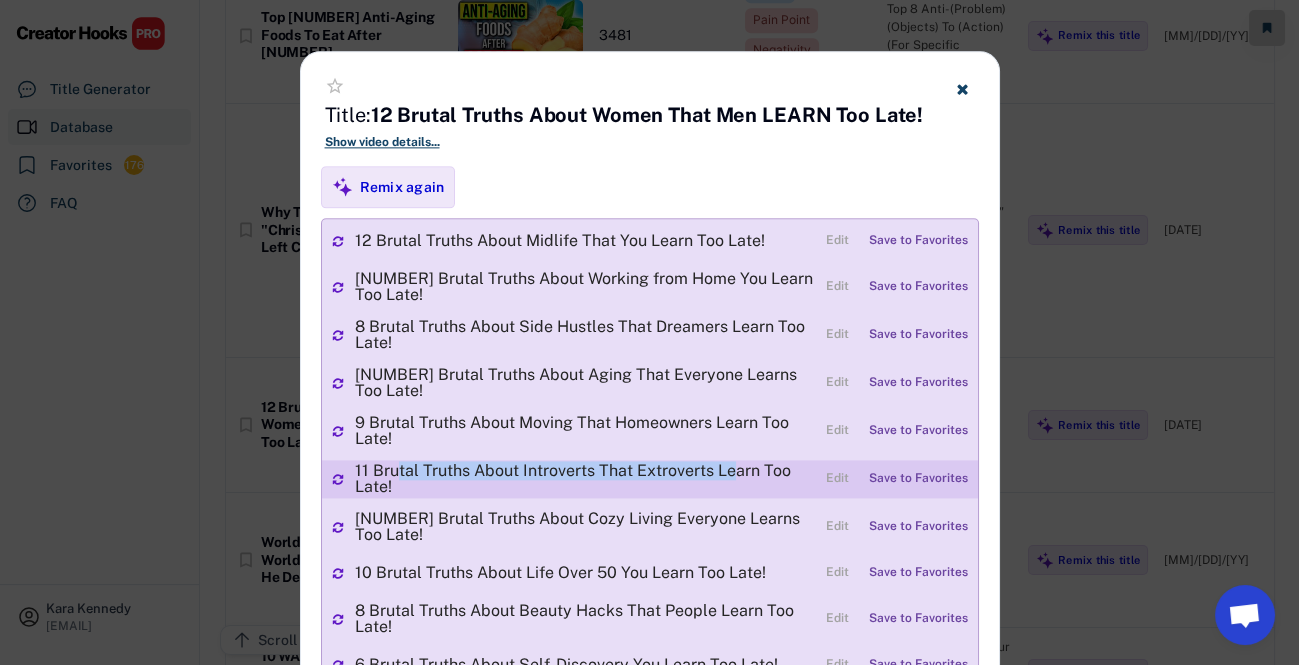 drag, startPoint x: 393, startPoint y: 467, endPoint x: 734, endPoint y: 465, distance: 341.00586 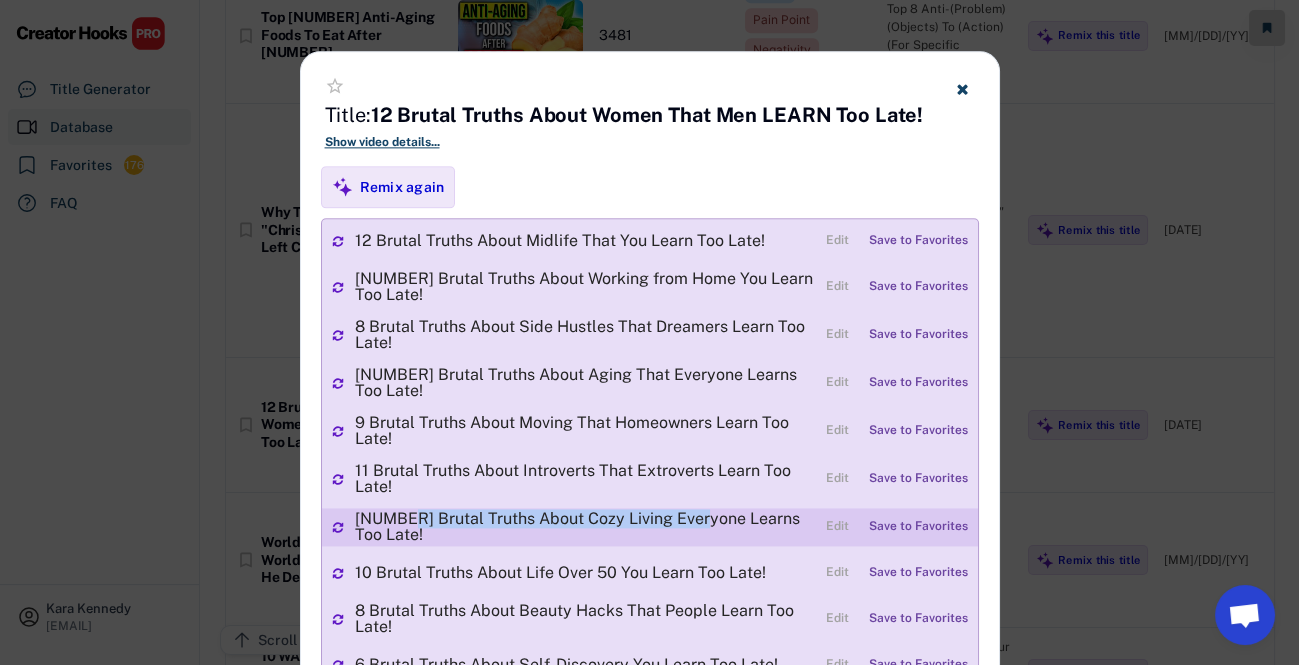 drag, startPoint x: 472, startPoint y: 523, endPoint x: 700, endPoint y: 533, distance: 228.2192 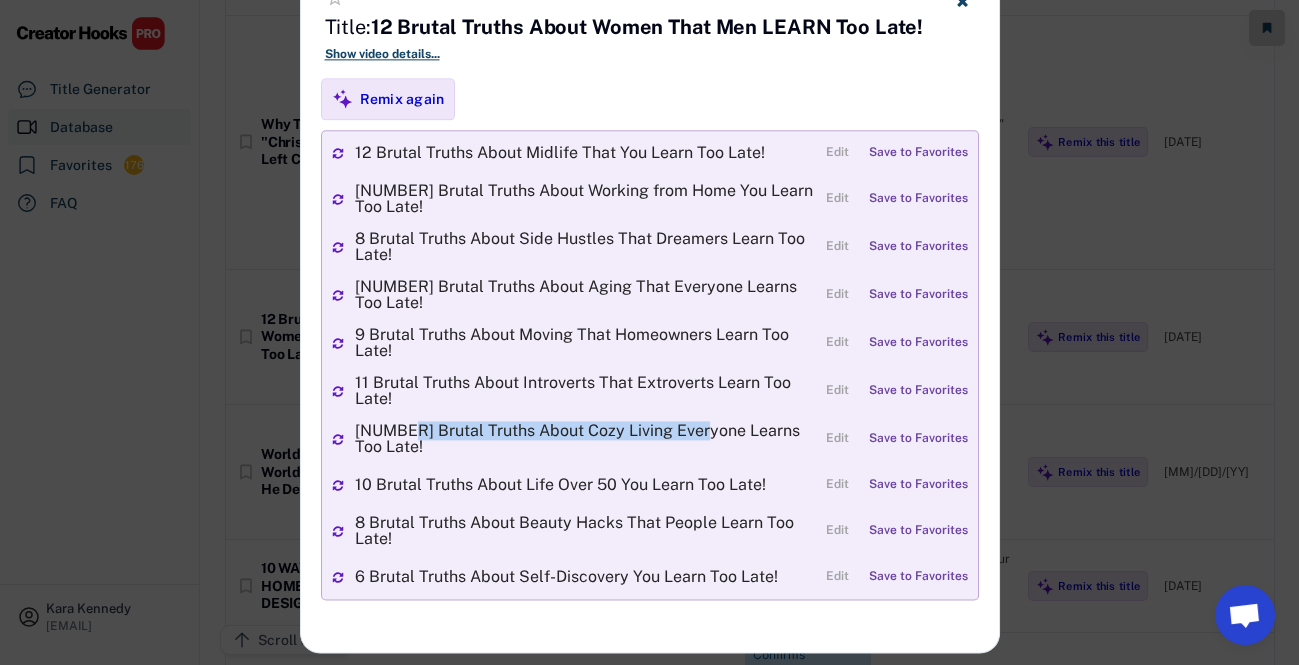 scroll, scrollTop: 5272, scrollLeft: 0, axis: vertical 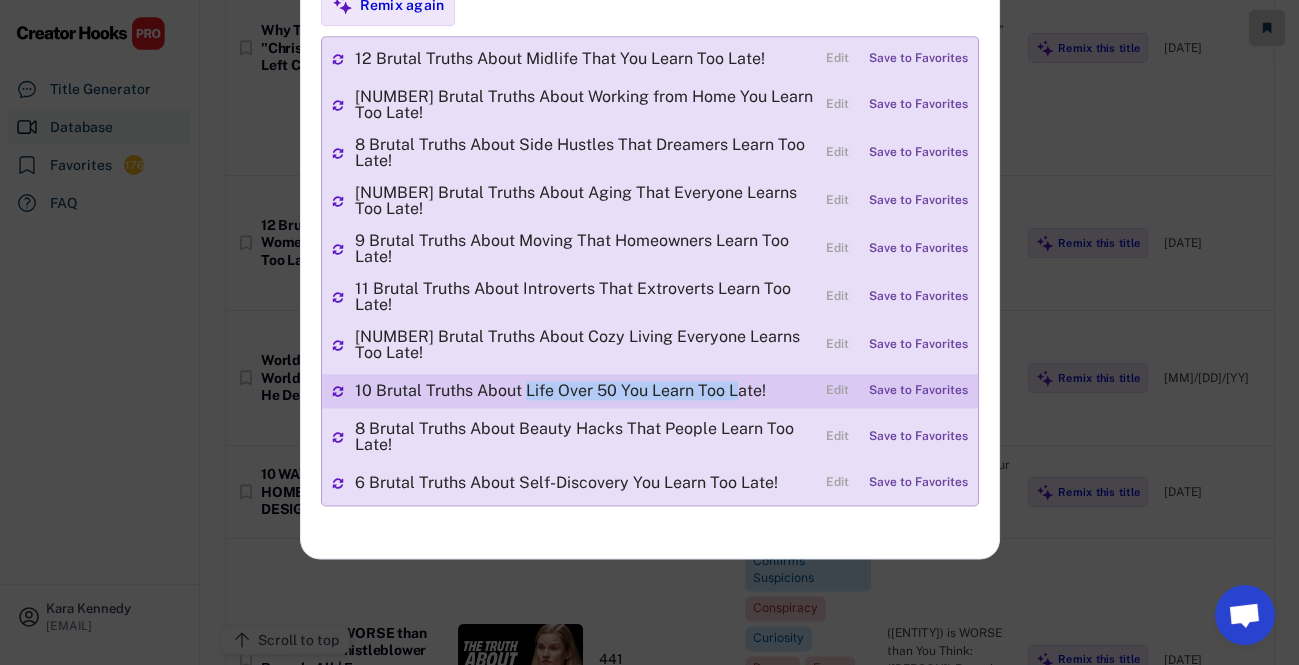 drag, startPoint x: 529, startPoint y: 388, endPoint x: 735, endPoint y: 386, distance: 206.0097 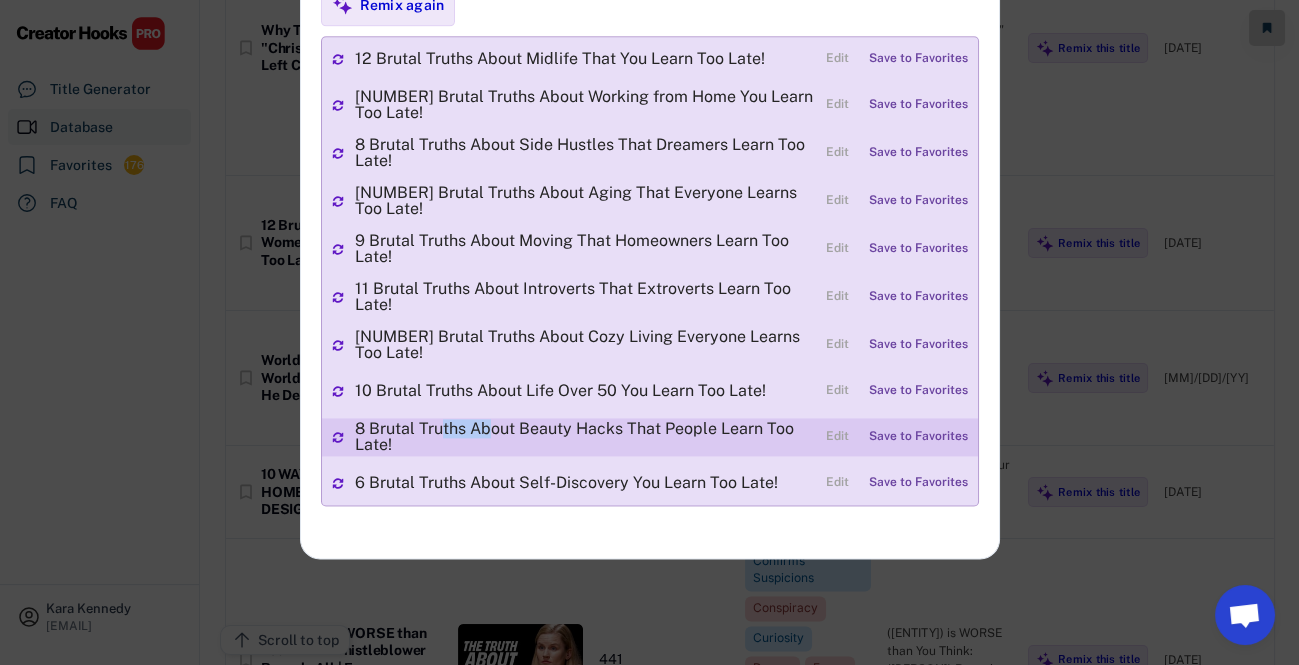 drag, startPoint x: 441, startPoint y: 419, endPoint x: 493, endPoint y: 420, distance: 52.009613 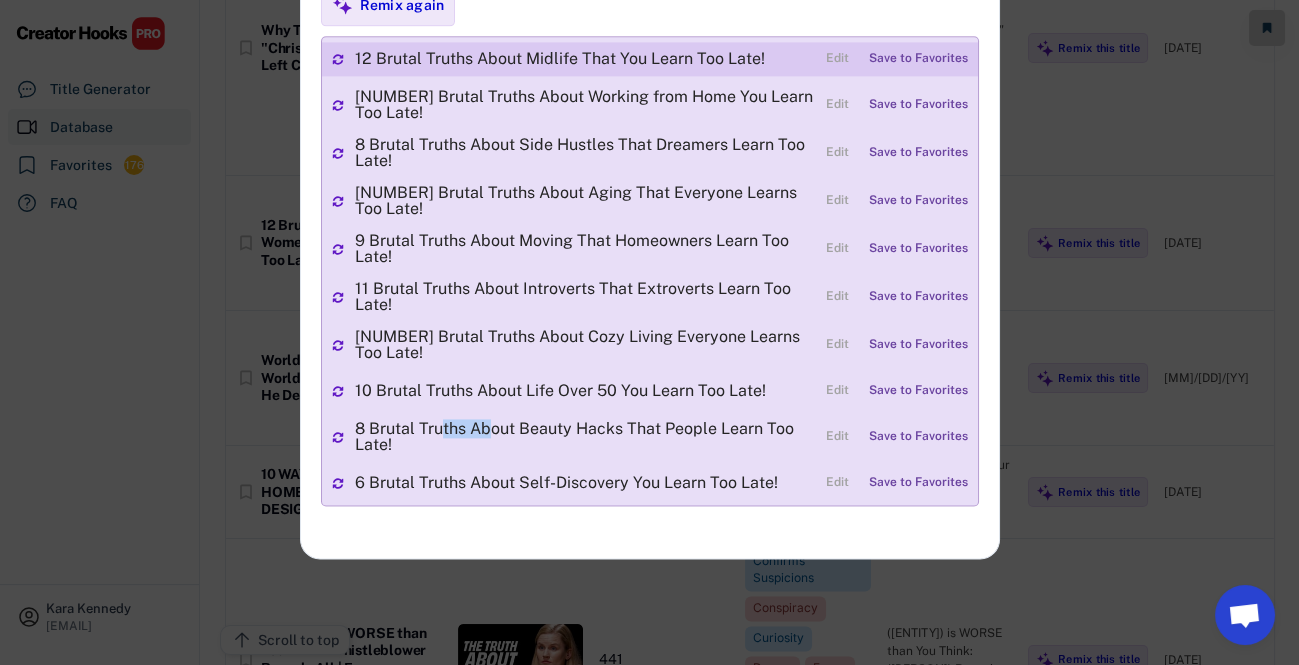 scroll, scrollTop: 5090, scrollLeft: 0, axis: vertical 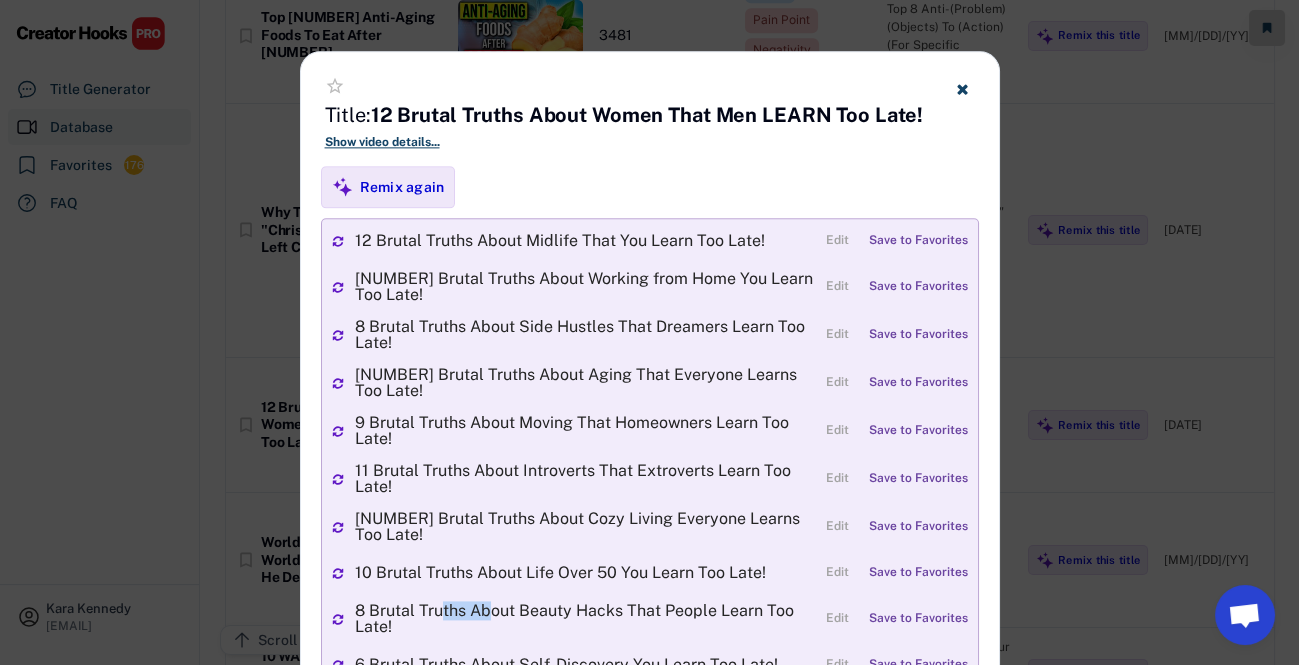 click 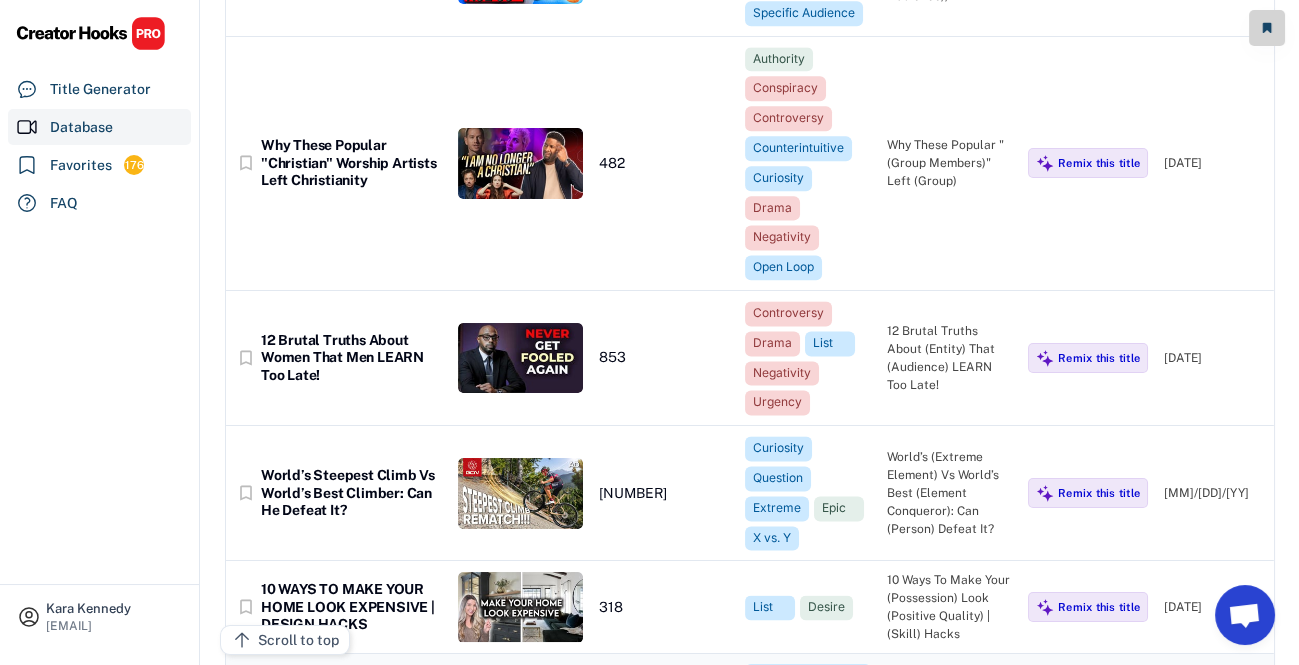 scroll, scrollTop: 5181, scrollLeft: 0, axis: vertical 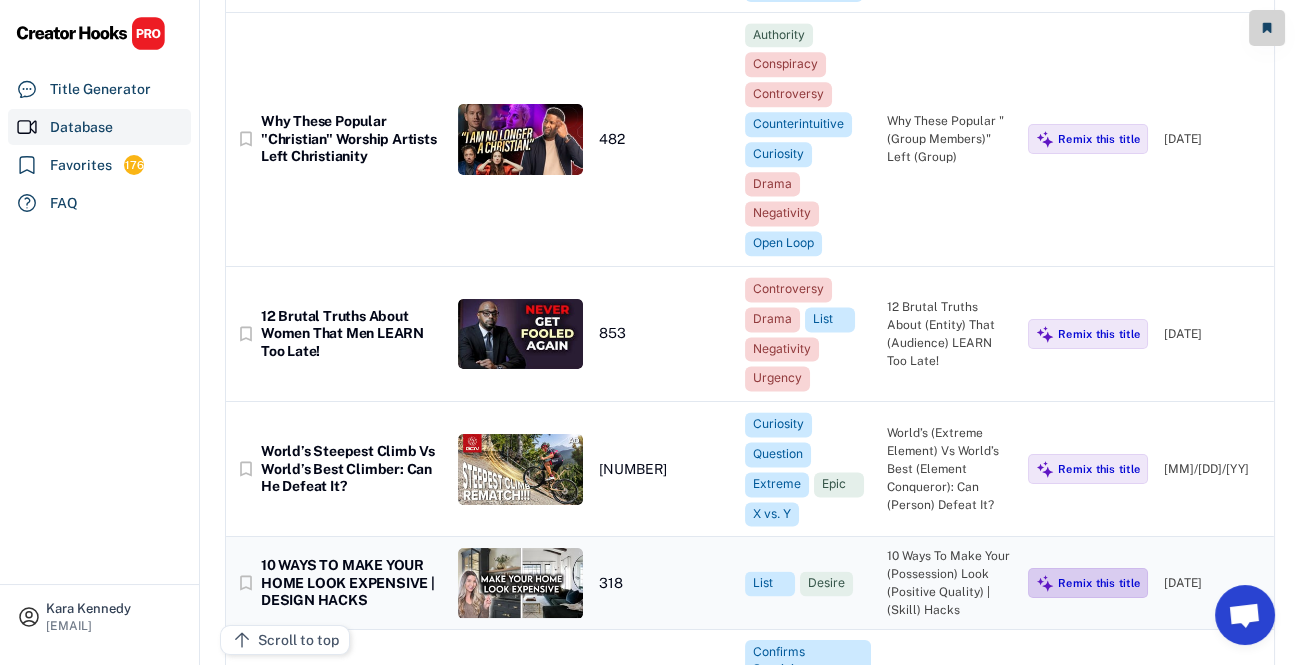 click on "Remix this title" at bounding box center (1099, 583) 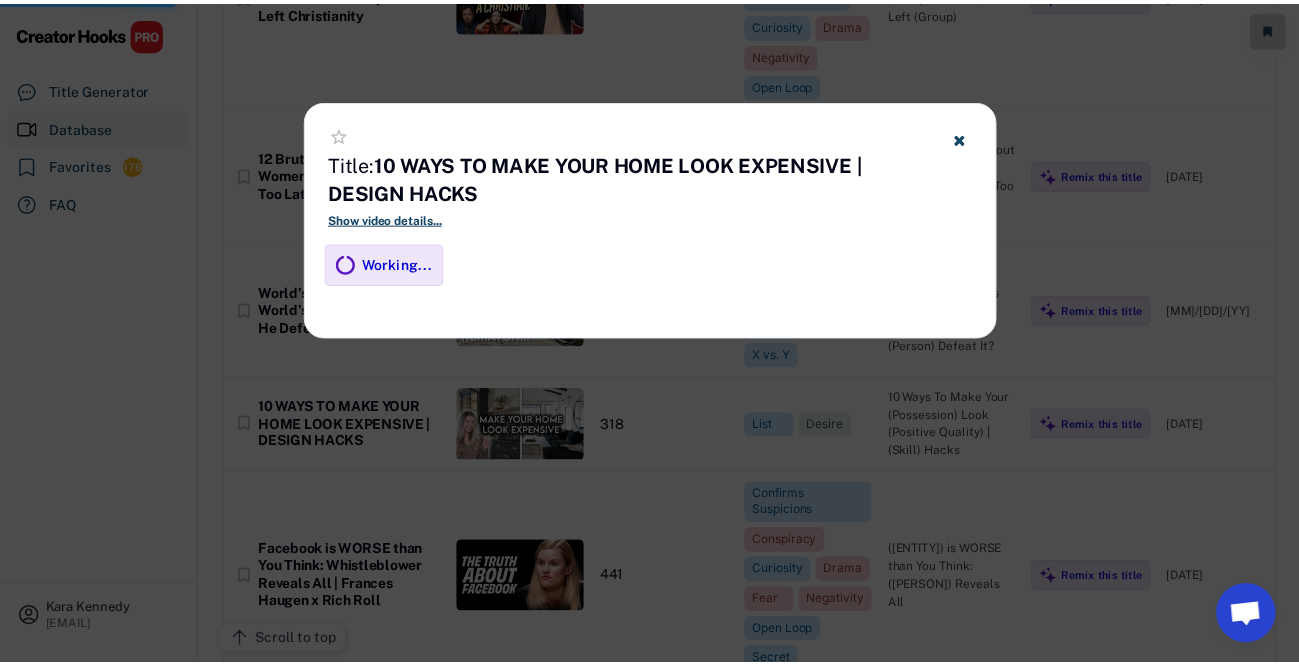 scroll, scrollTop: 5181, scrollLeft: 0, axis: vertical 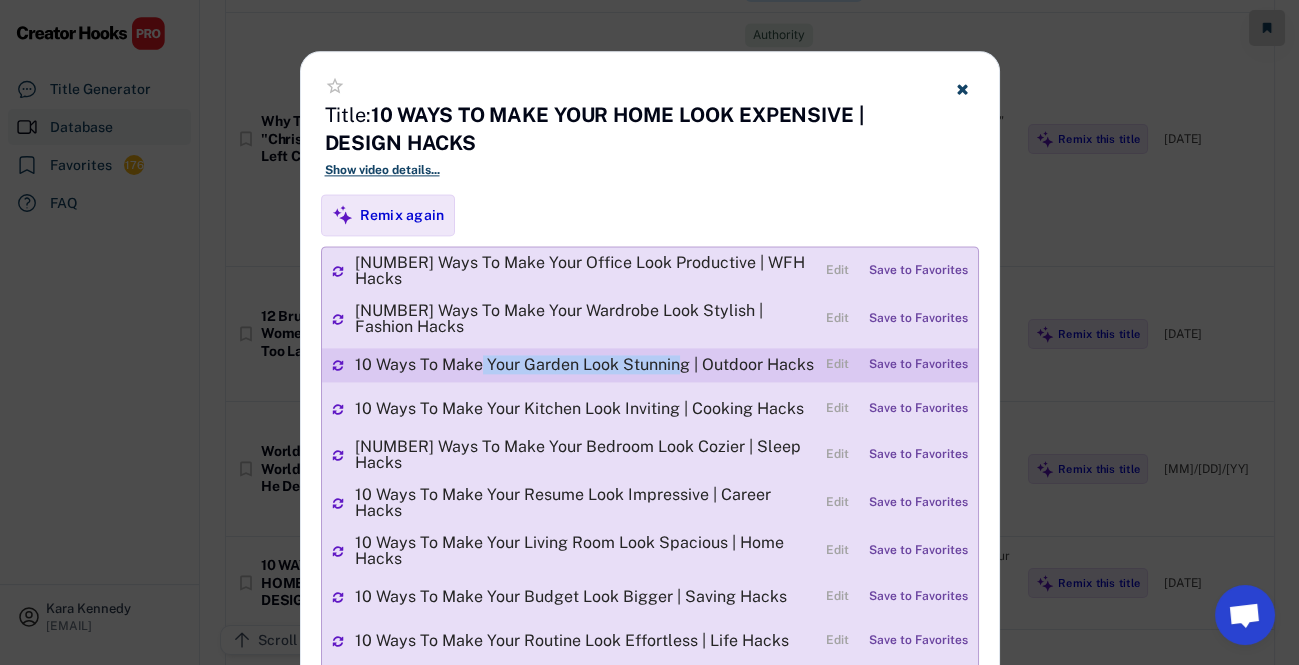 drag, startPoint x: 479, startPoint y: 356, endPoint x: 669, endPoint y: 355, distance: 190.00262 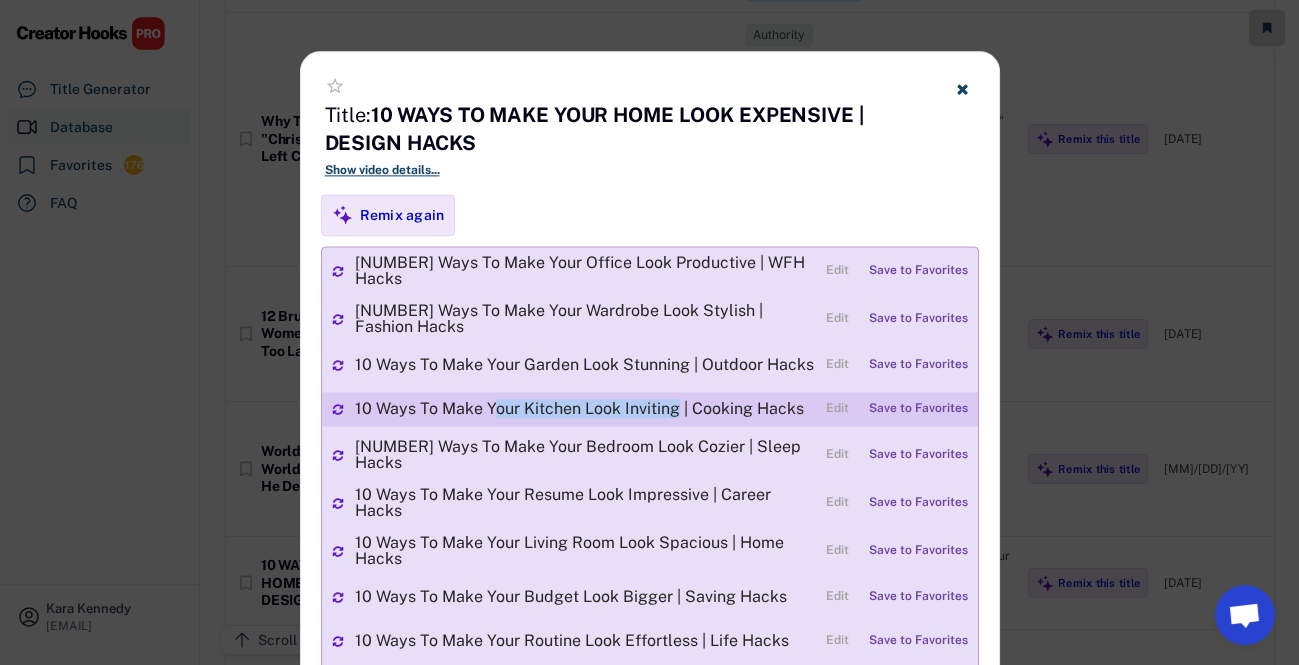 drag, startPoint x: 487, startPoint y: 396, endPoint x: 666, endPoint y: 394, distance: 179.01117 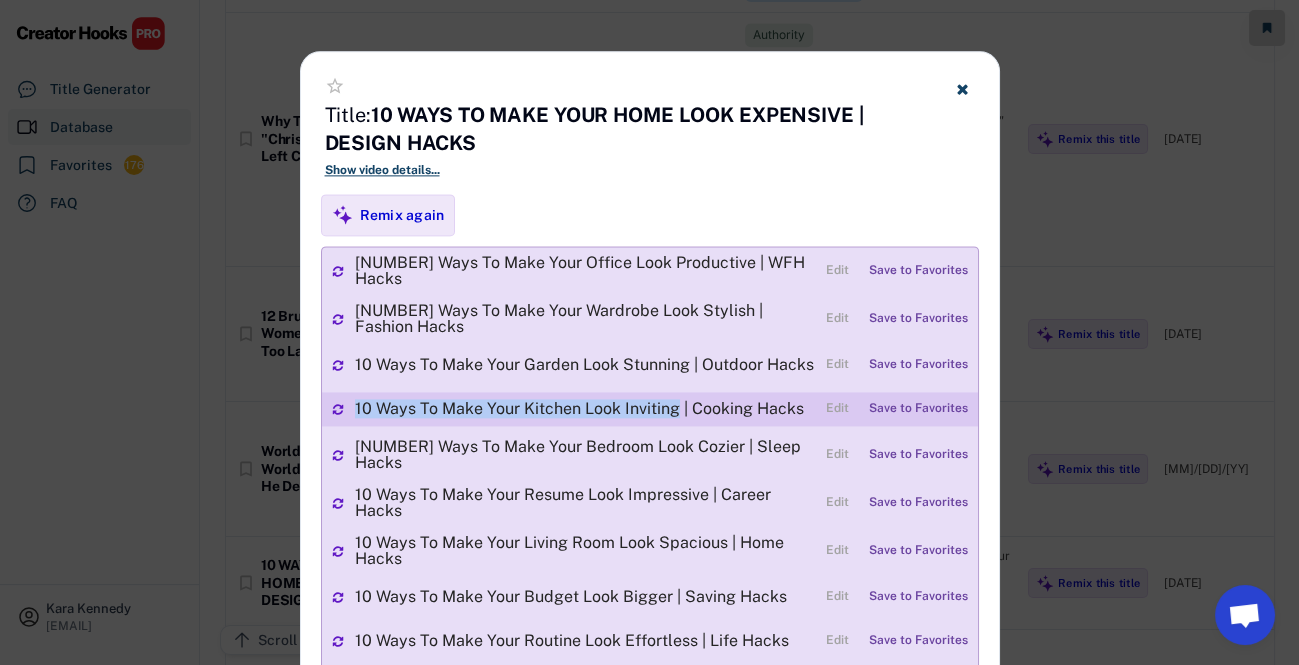 drag, startPoint x: 354, startPoint y: 398, endPoint x: 674, endPoint y: 395, distance: 320.01407 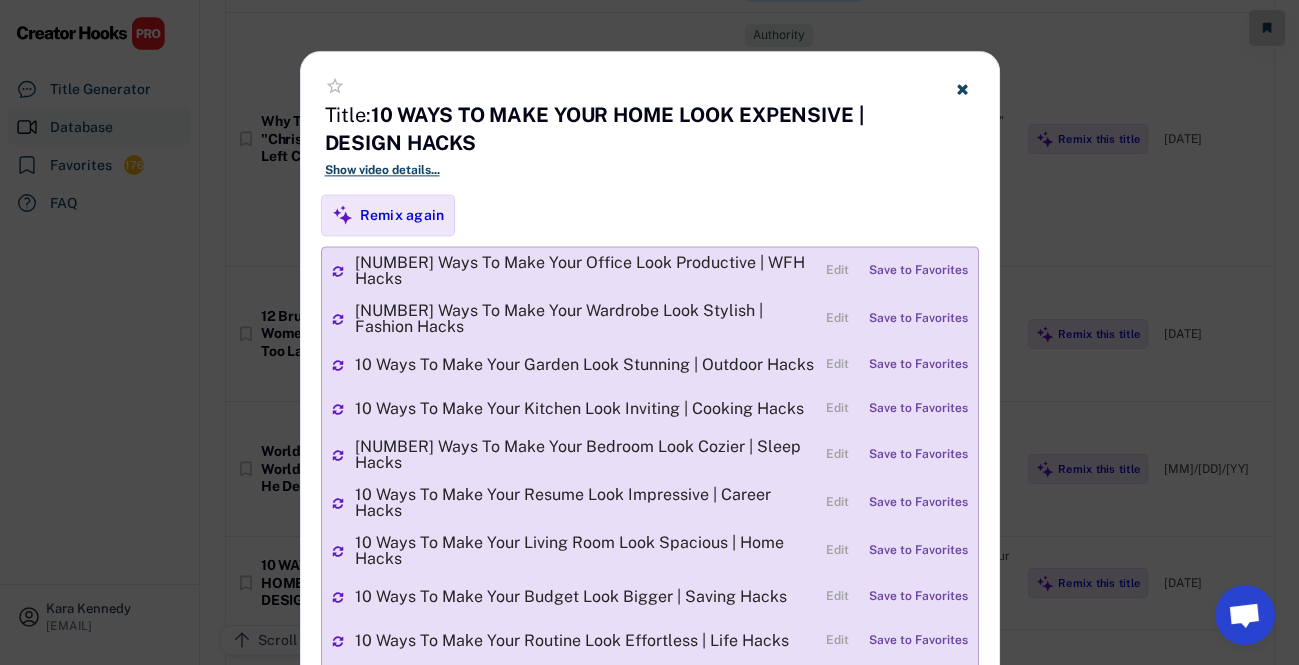 click on "10 Ways To Make Your Kitchen Look Inviting | Cooking Hacks Edit Save to Favorites" at bounding box center [650, 409] 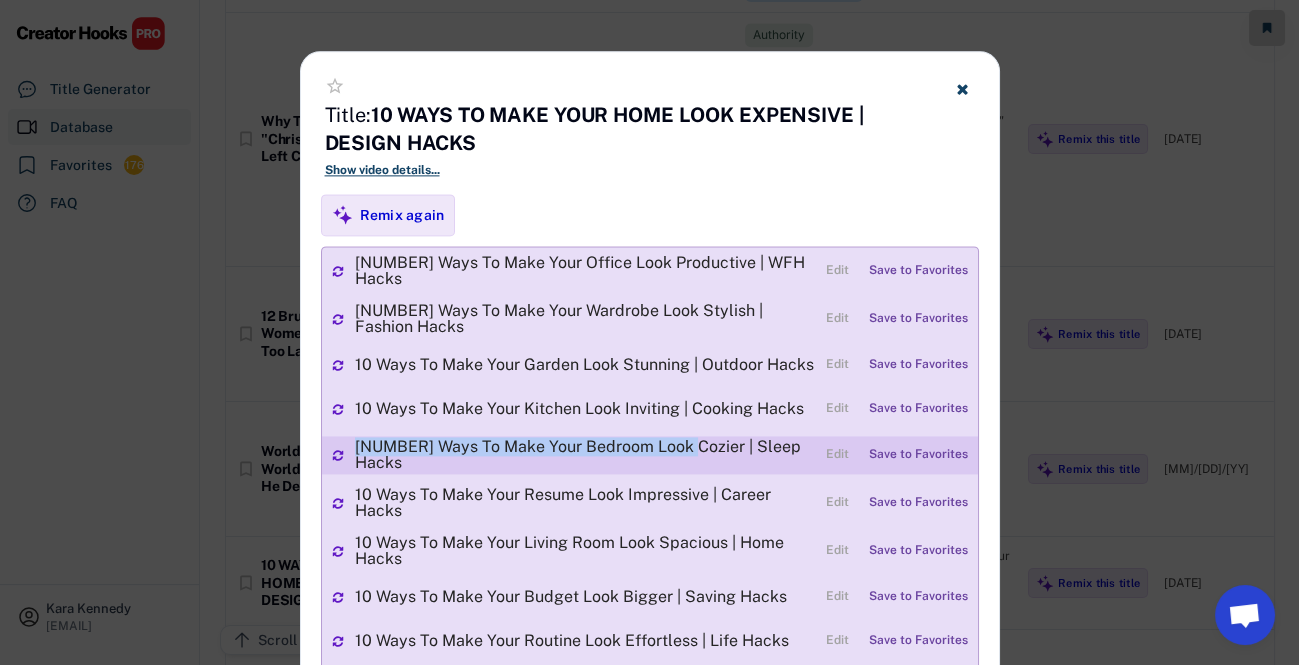 drag, startPoint x: 355, startPoint y: 442, endPoint x: 677, endPoint y: 446, distance: 322.02484 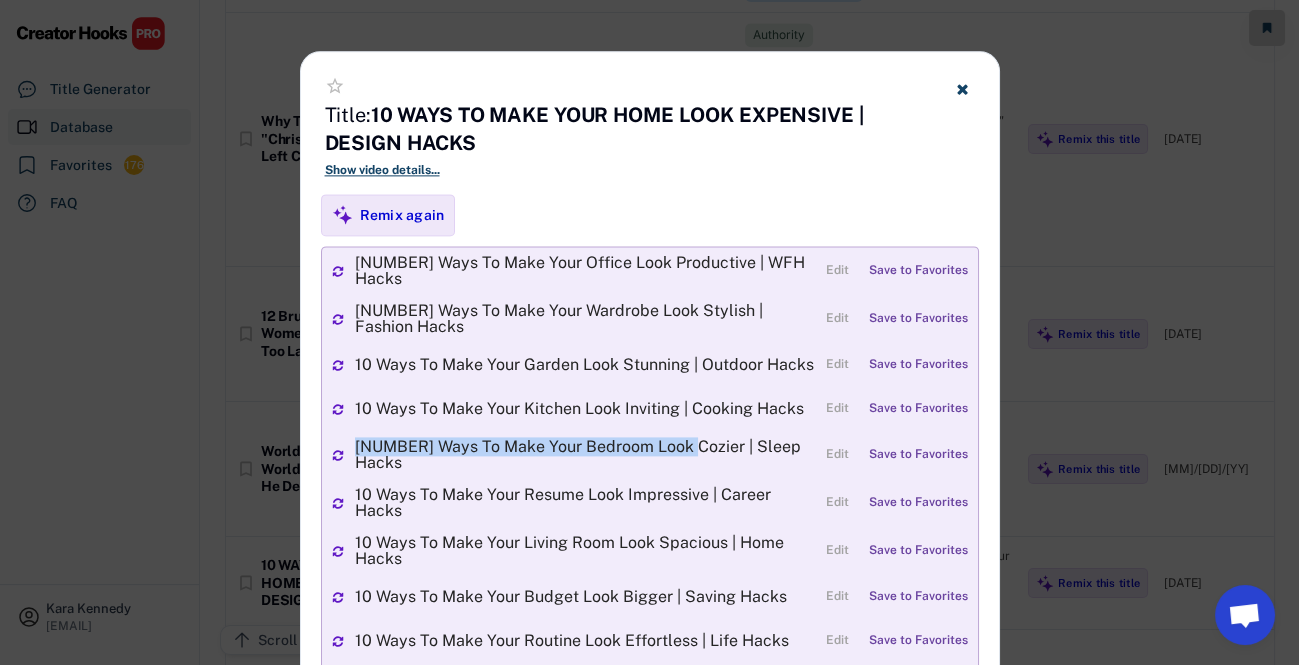 copy on "10 Ways To Make Your Bedroom Look Cozier" 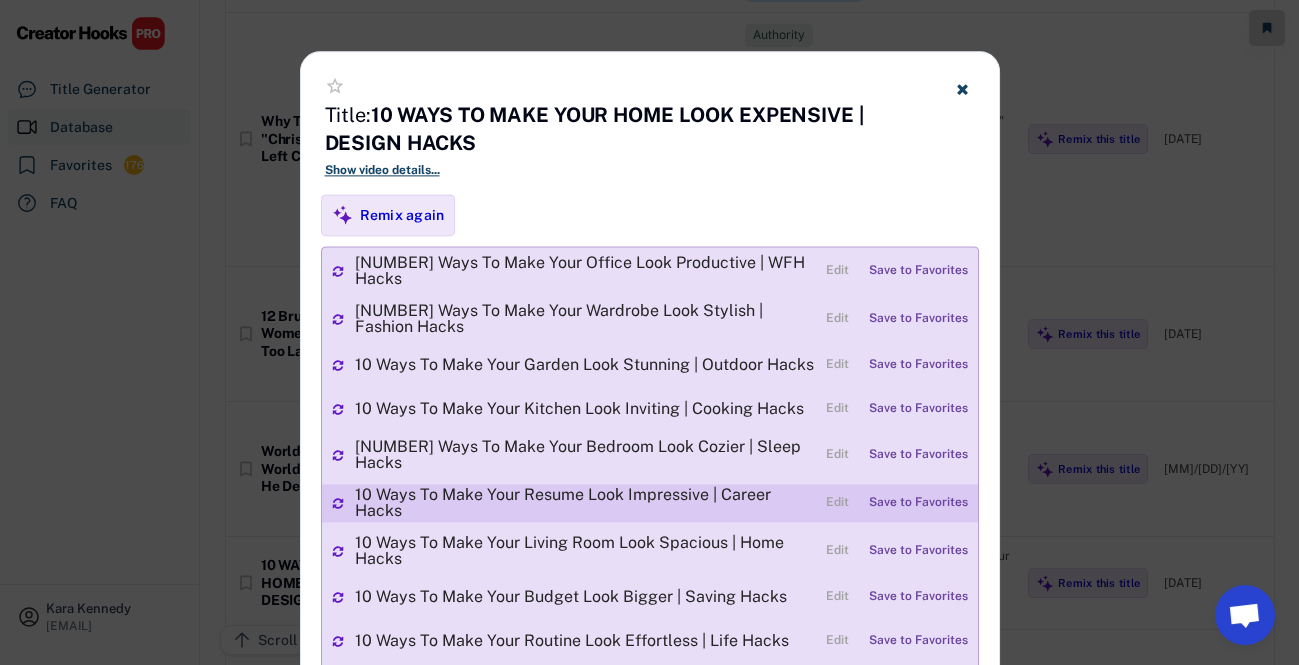 click on "10 Ways To Make Your Resume Look Impressive | Career Hacks Edit Save to Favorites" at bounding box center (650, 503) 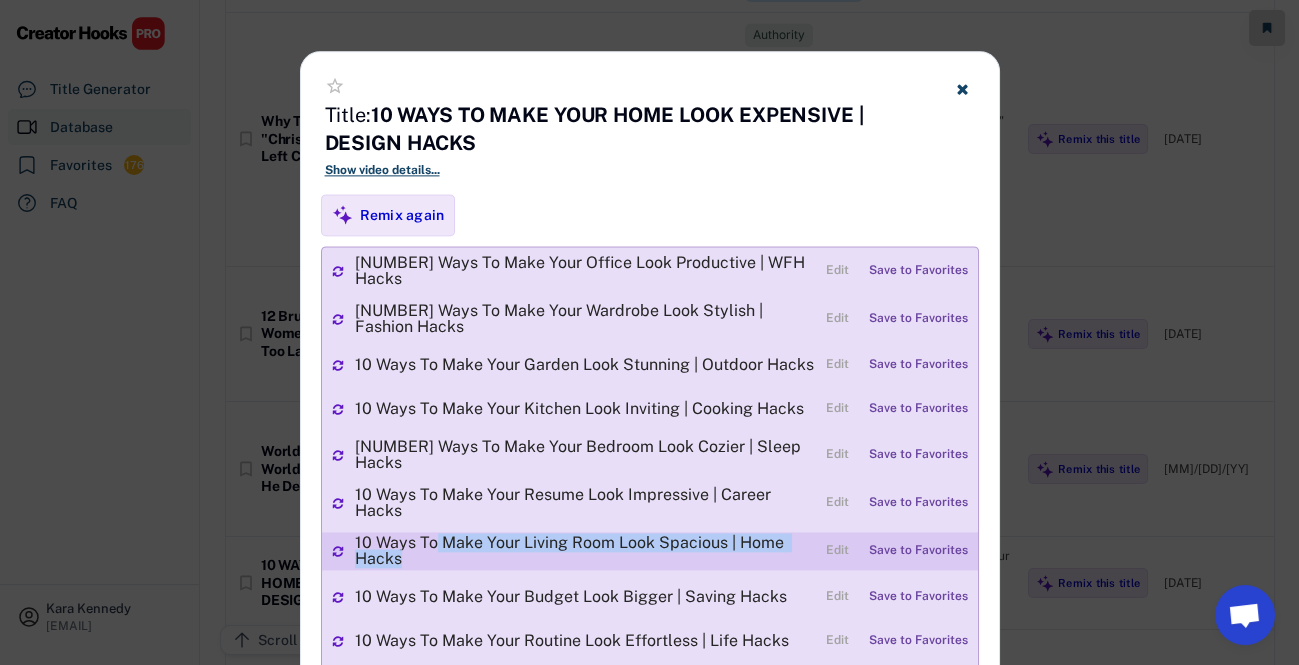 drag, startPoint x: 553, startPoint y: 525, endPoint x: 621, endPoint y: 534, distance: 68.593 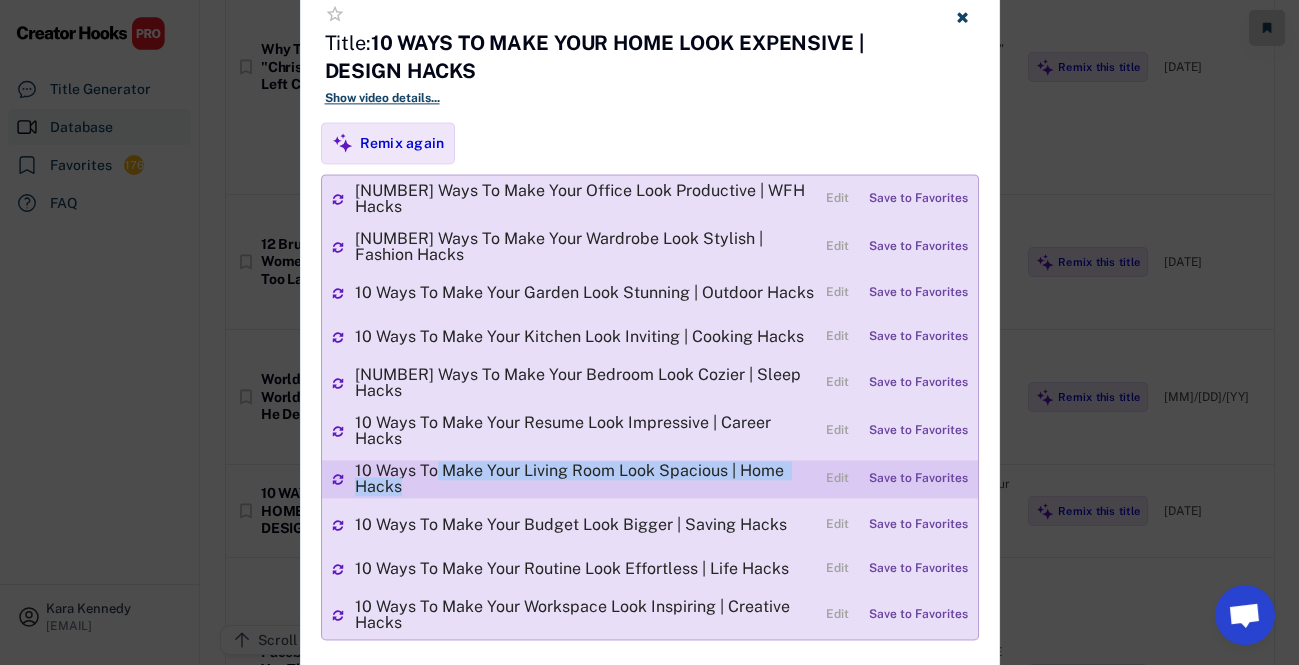 scroll, scrollTop: 5363, scrollLeft: 0, axis: vertical 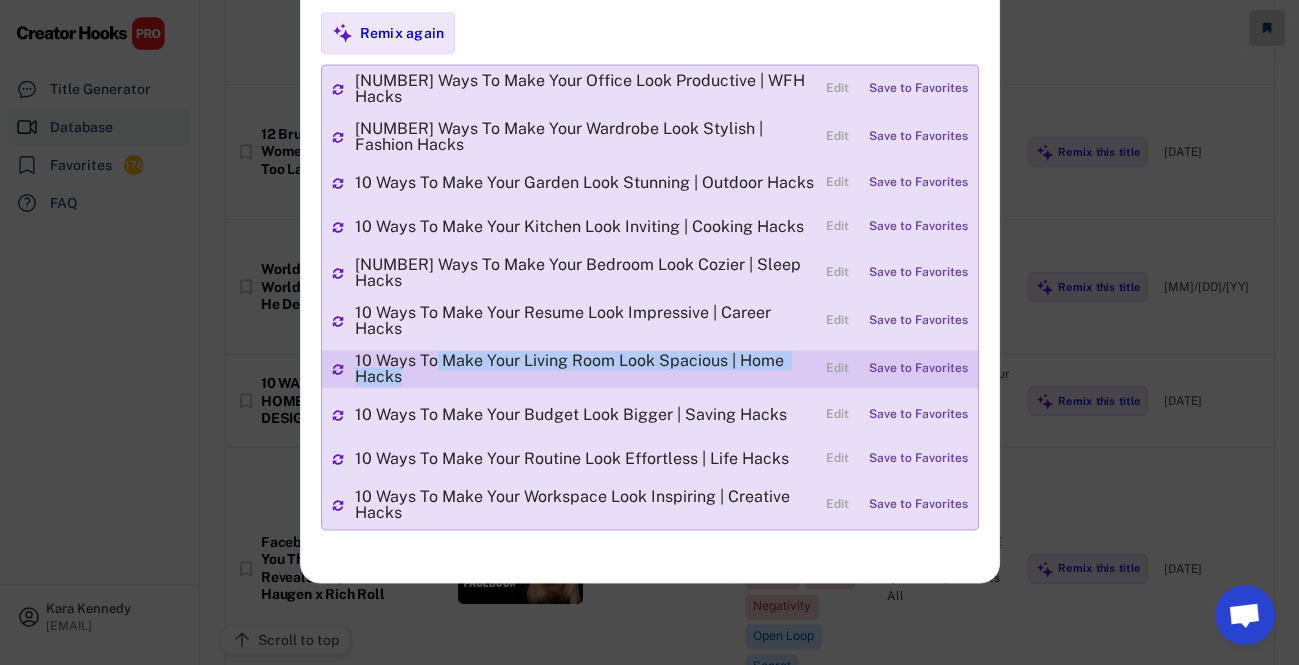 click on "10 Ways To Make Your Living Room Look Spacious | Home Hacks" at bounding box center (585, 369) 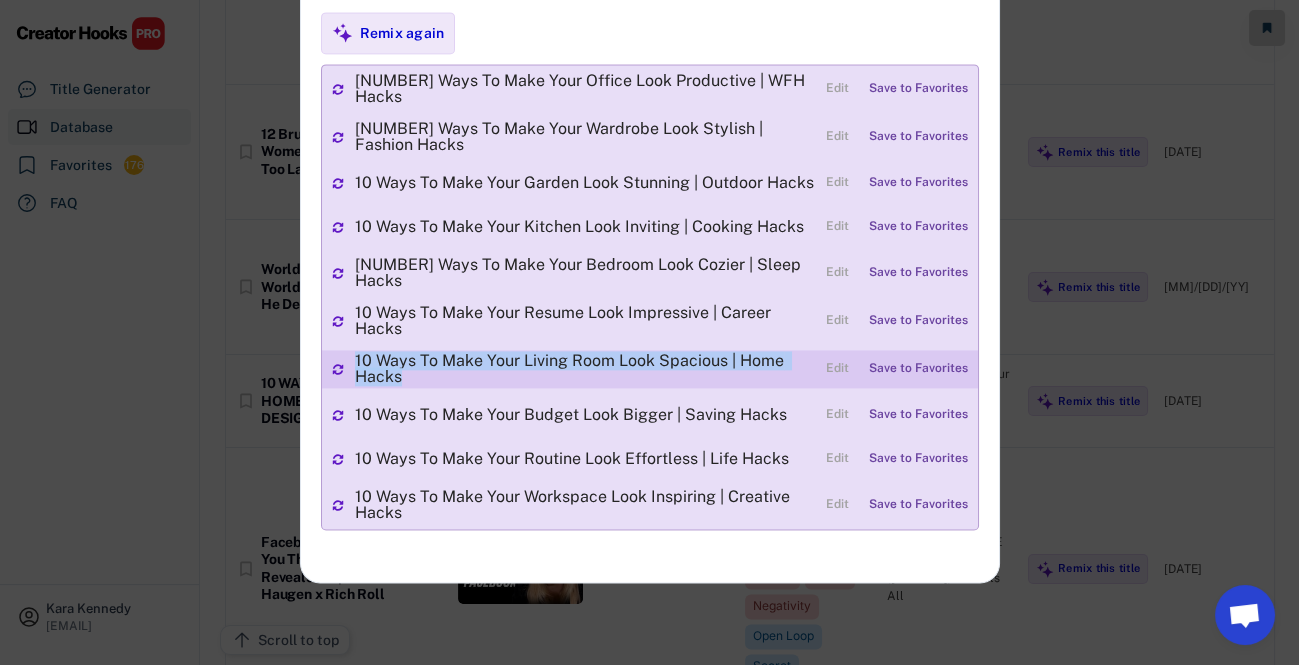 drag, startPoint x: 354, startPoint y: 338, endPoint x: 413, endPoint y: 358, distance: 62.297672 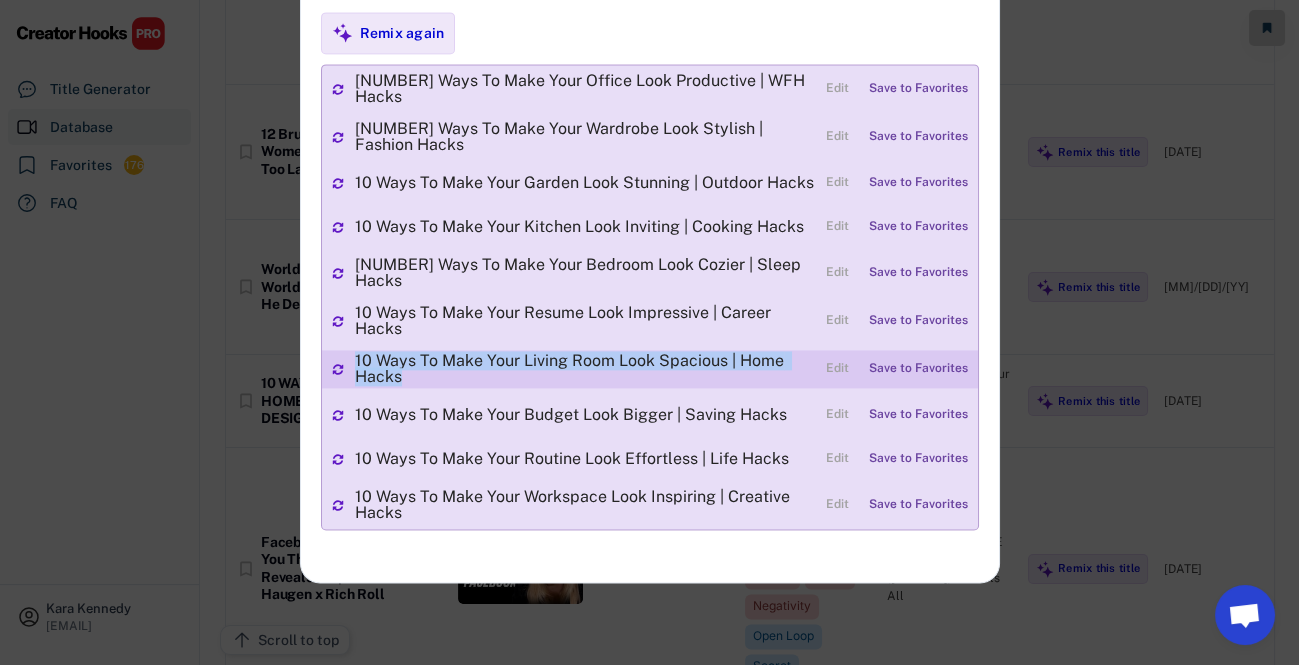 copy on "10 Ways To Make Your Living Room Look Spacious | Home Hacks" 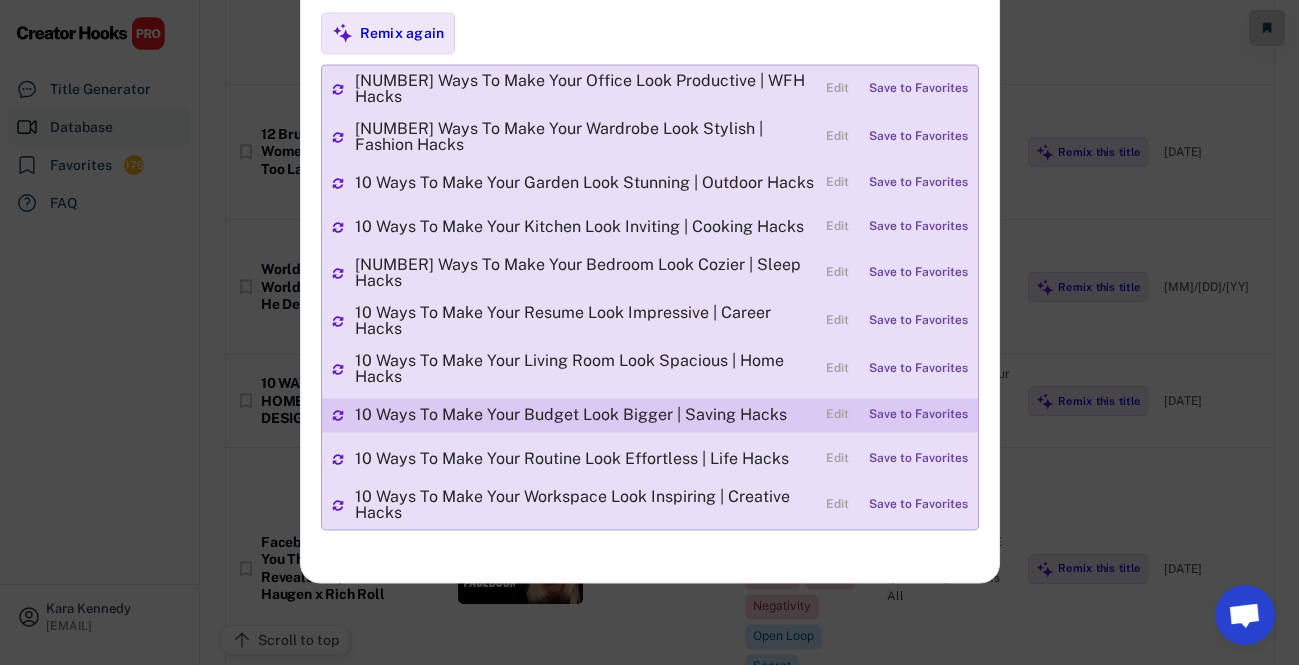 click on "[NUMBER] Ways To Make Your Budget Look Bigger | Saving Hacks Edit Save to Favorites" at bounding box center [650, 415] 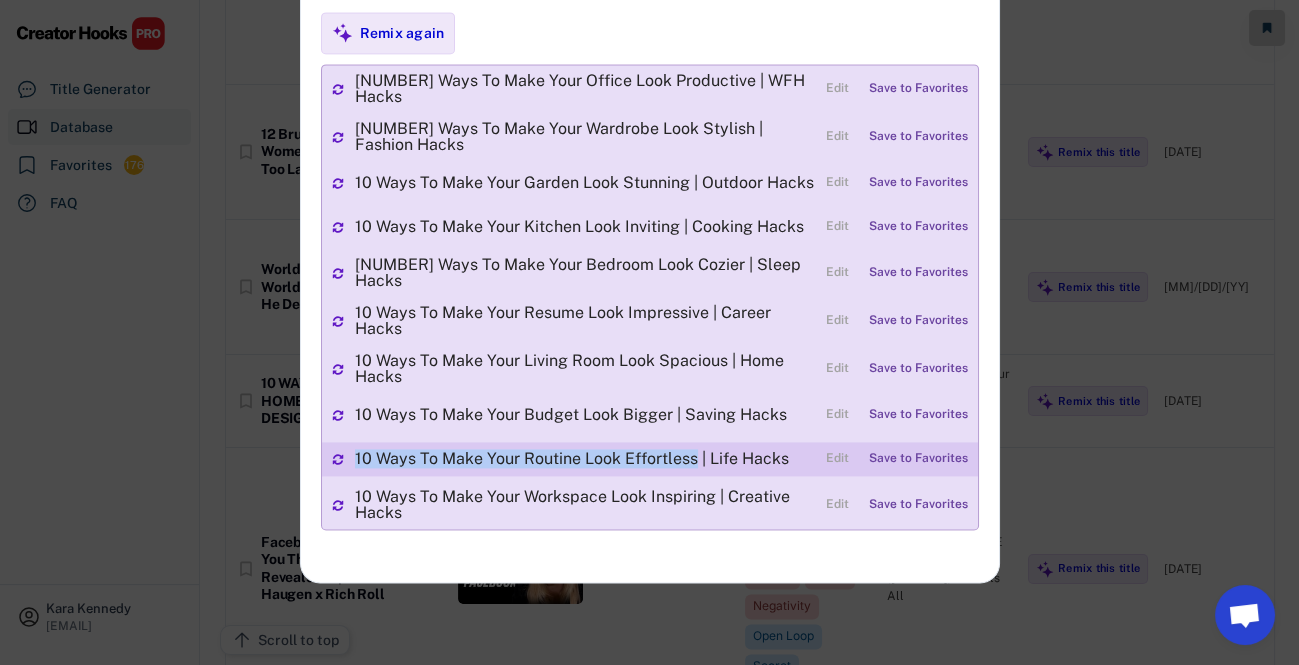 drag, startPoint x: 354, startPoint y: 445, endPoint x: 692, endPoint y: 449, distance: 338.02368 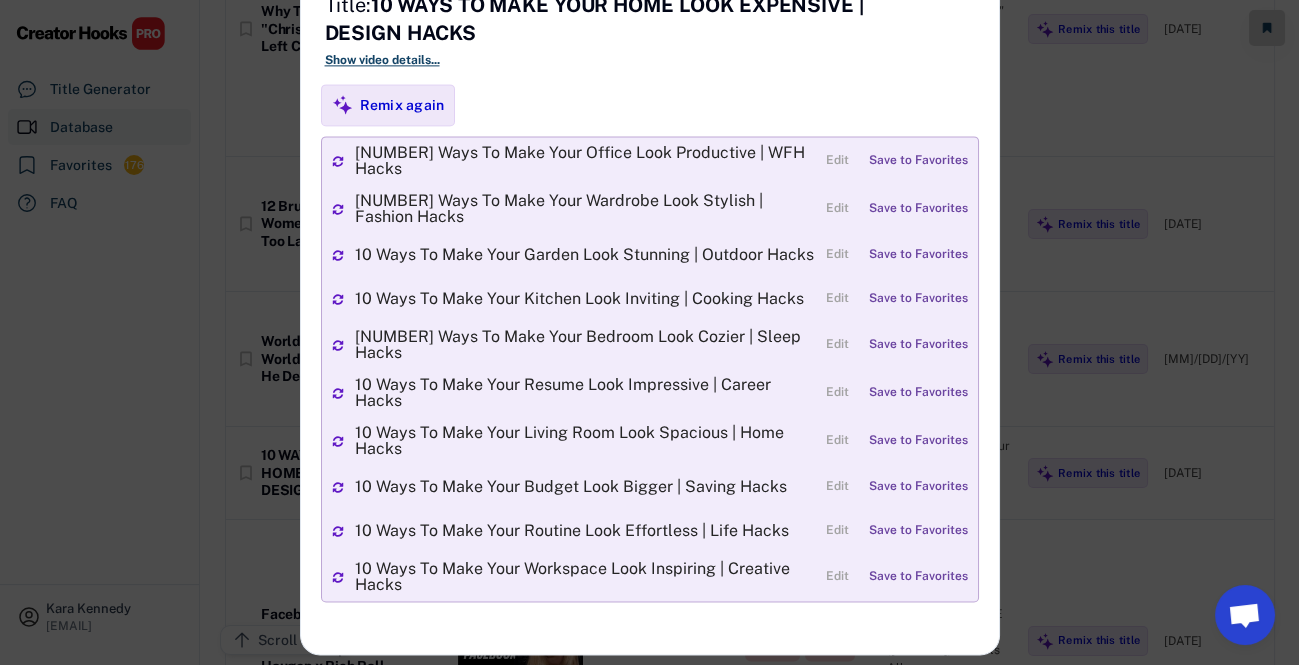 scroll, scrollTop: 5181, scrollLeft: 0, axis: vertical 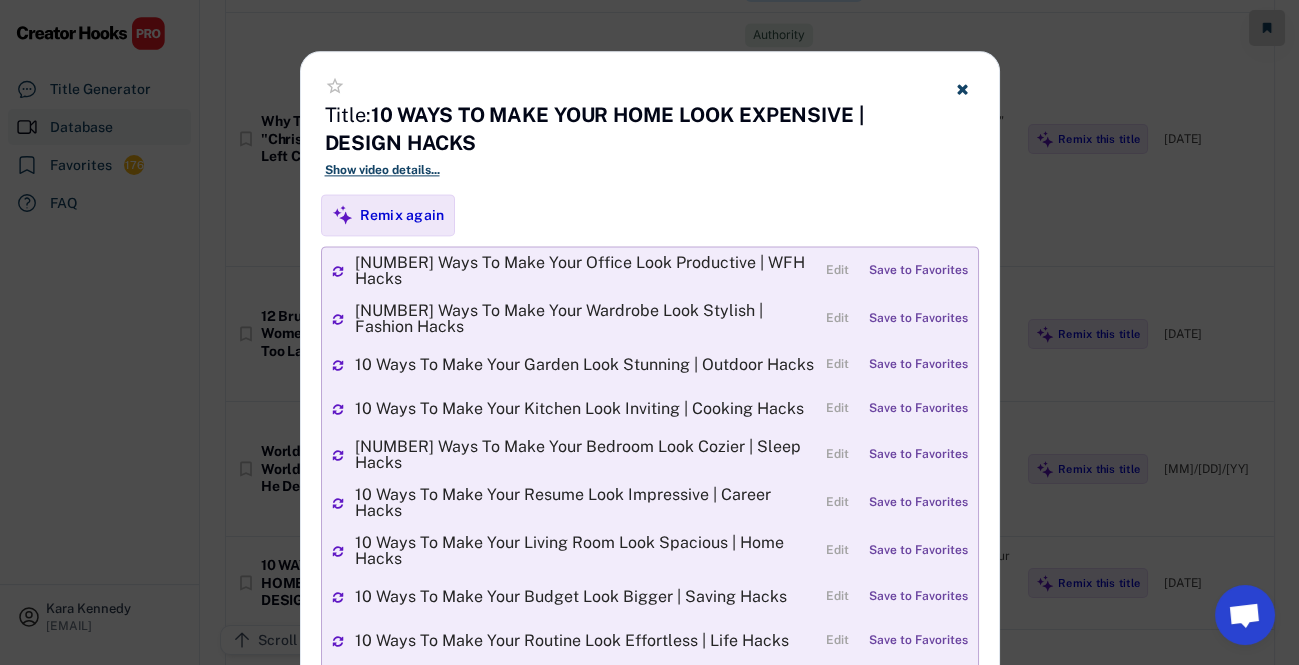 click 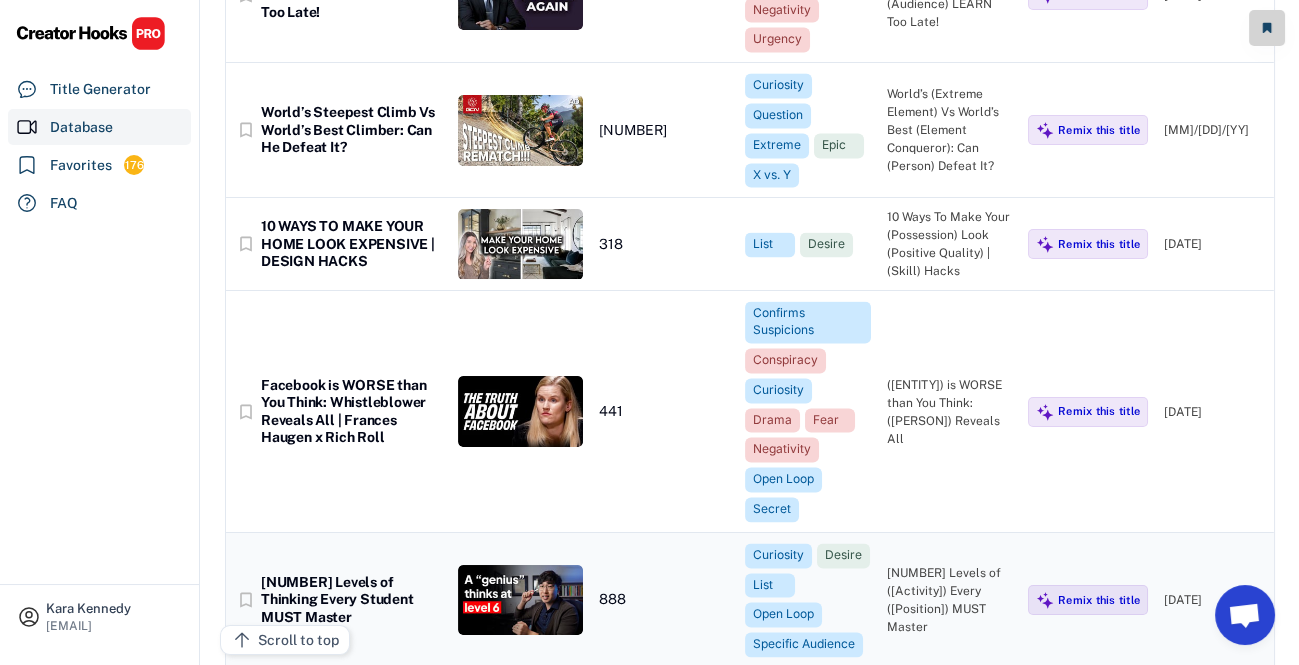 scroll, scrollTop: 5545, scrollLeft: 0, axis: vertical 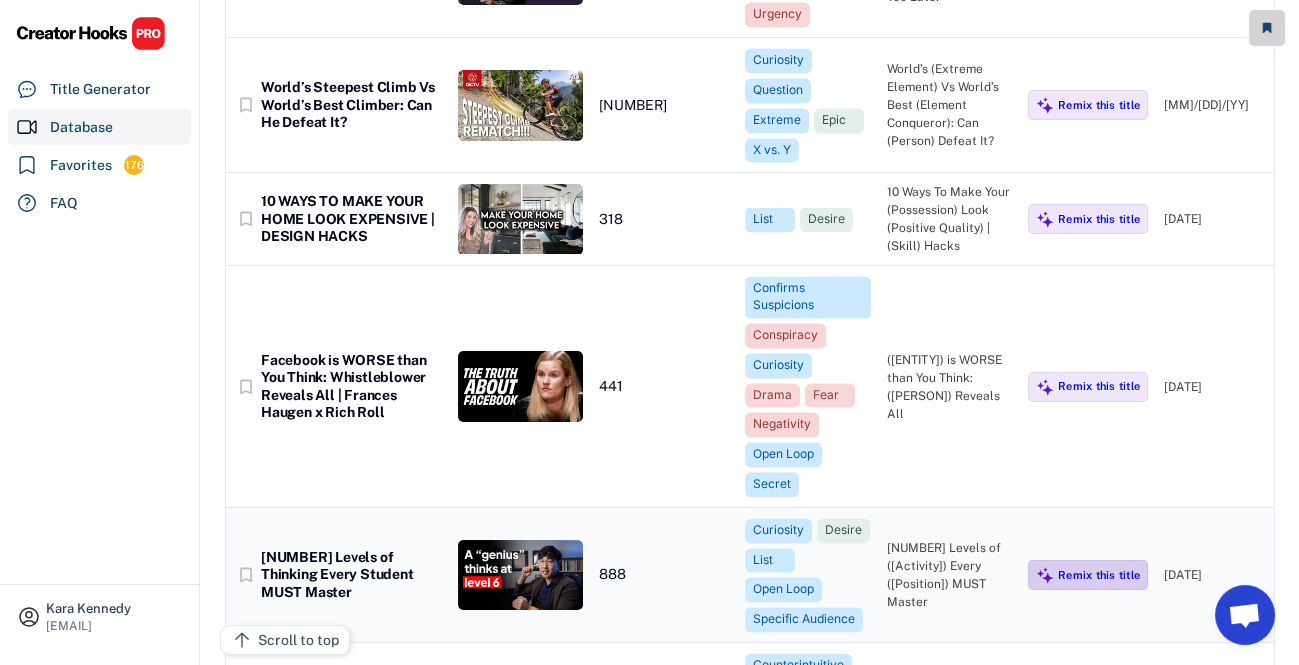 click on "Remix this title" at bounding box center (1099, 575) 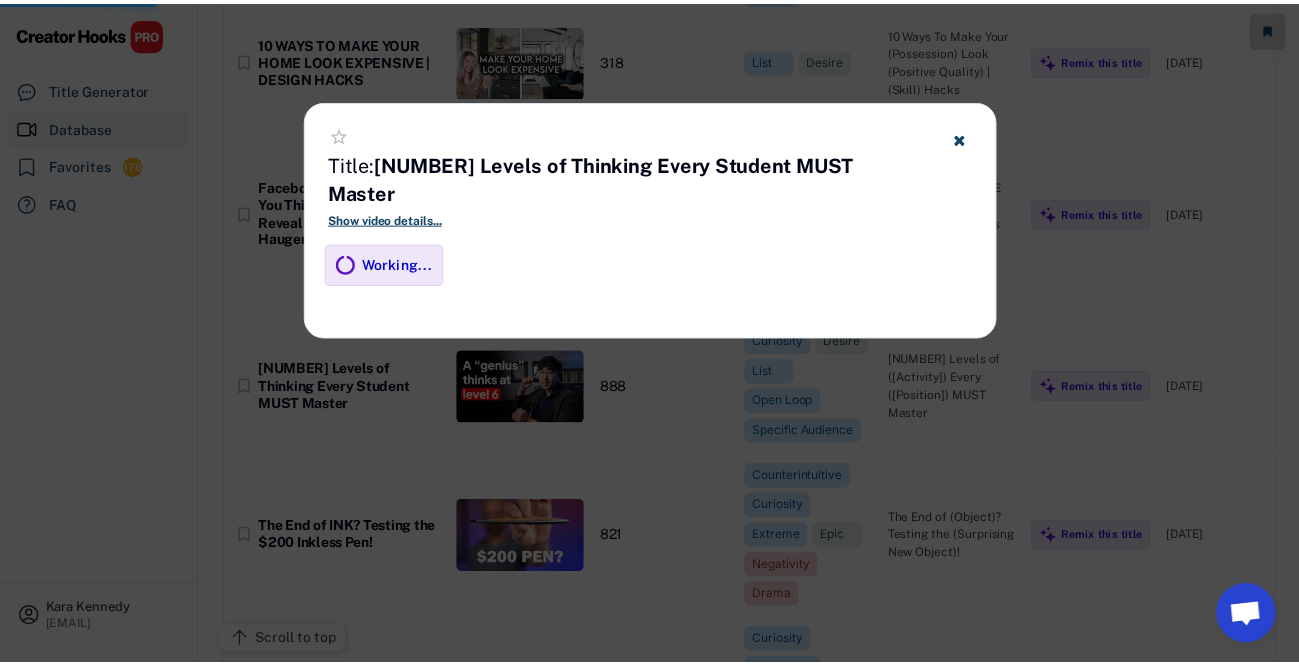 scroll, scrollTop: 5545, scrollLeft: 0, axis: vertical 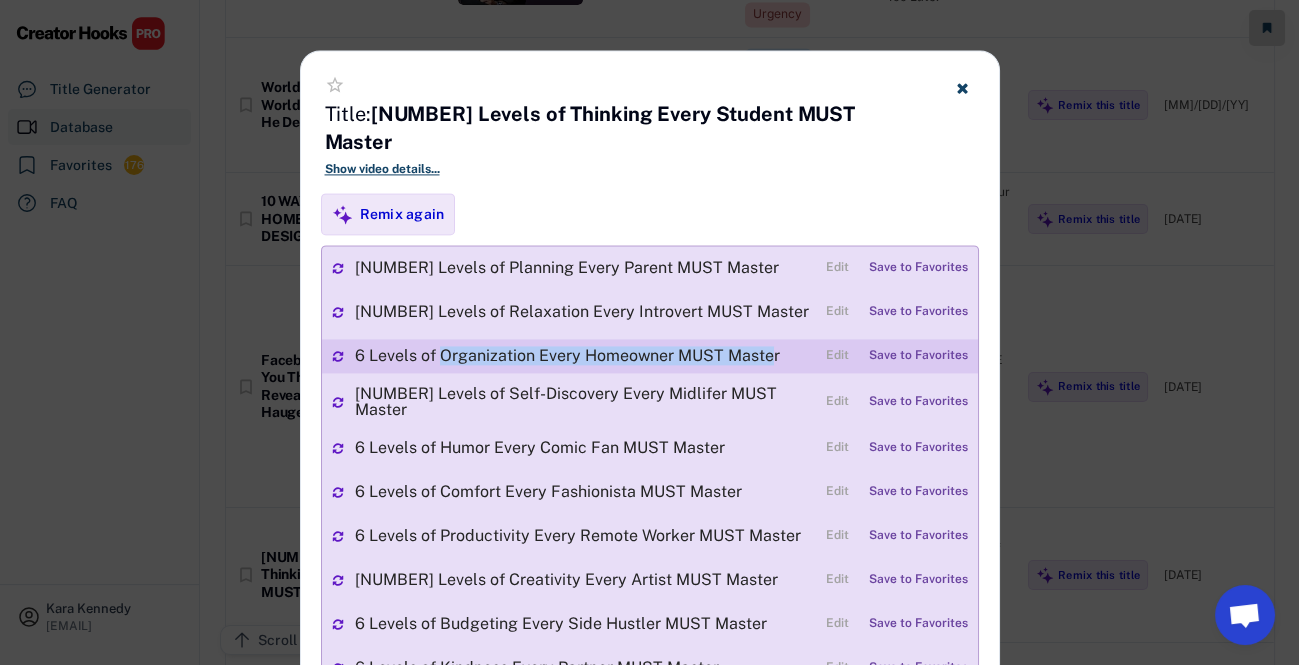 drag, startPoint x: 442, startPoint y: 332, endPoint x: 643, endPoint y: 326, distance: 201.08954 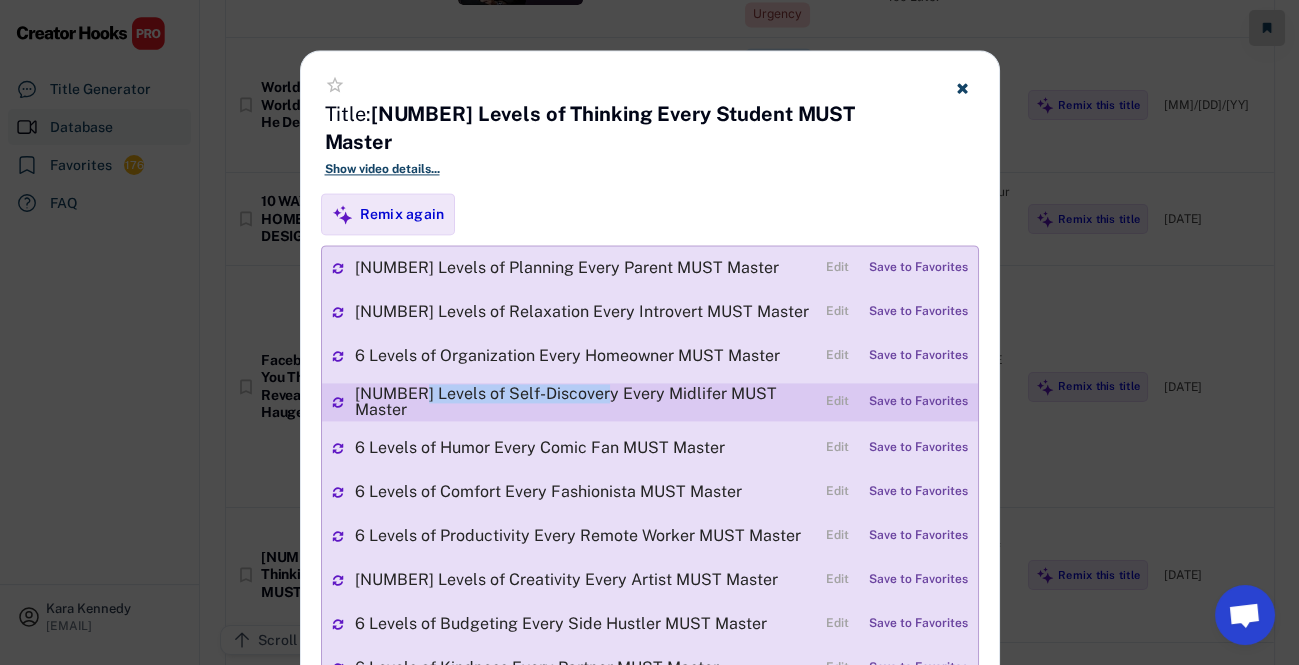 drag, startPoint x: 442, startPoint y: 364, endPoint x: 588, endPoint y: 363, distance: 146.00342 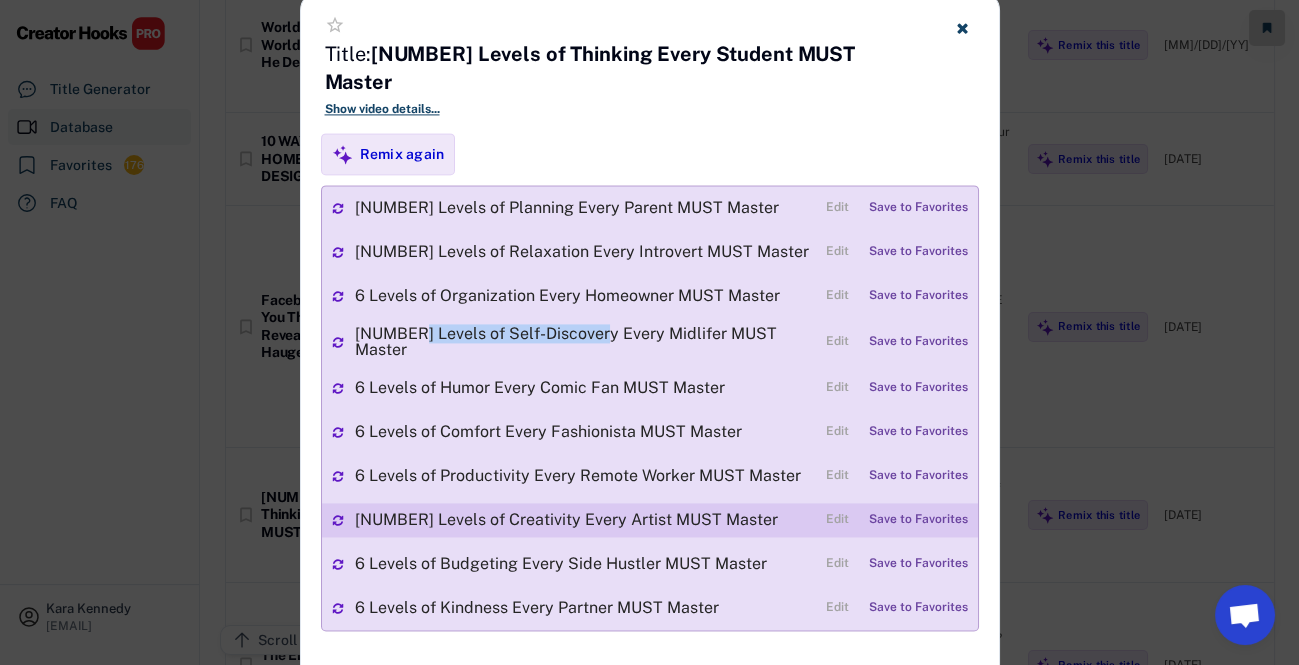 scroll, scrollTop: 5636, scrollLeft: 0, axis: vertical 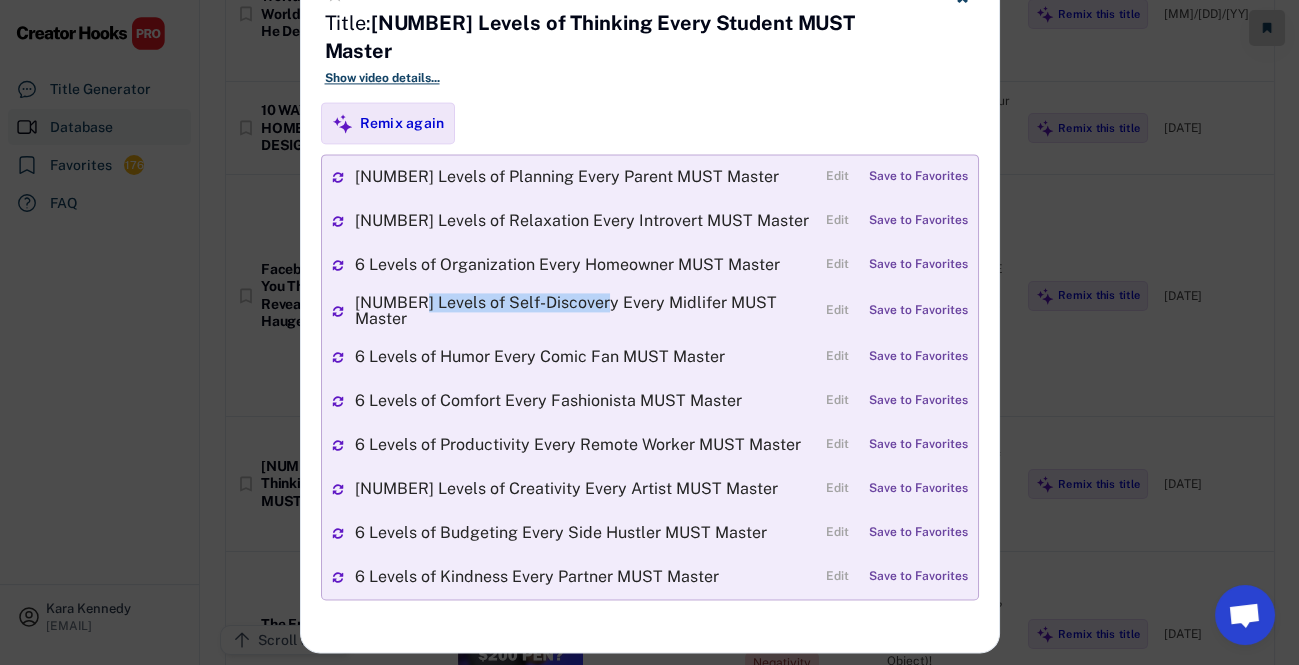 click 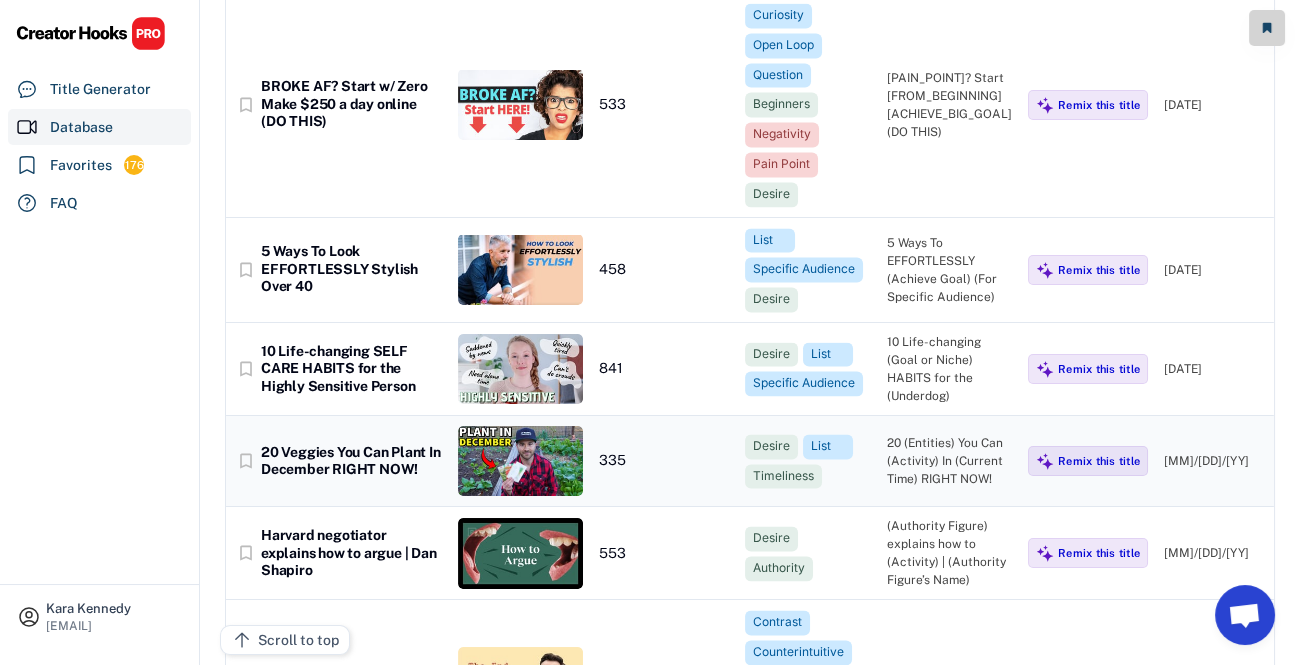 scroll, scrollTop: 6363, scrollLeft: 0, axis: vertical 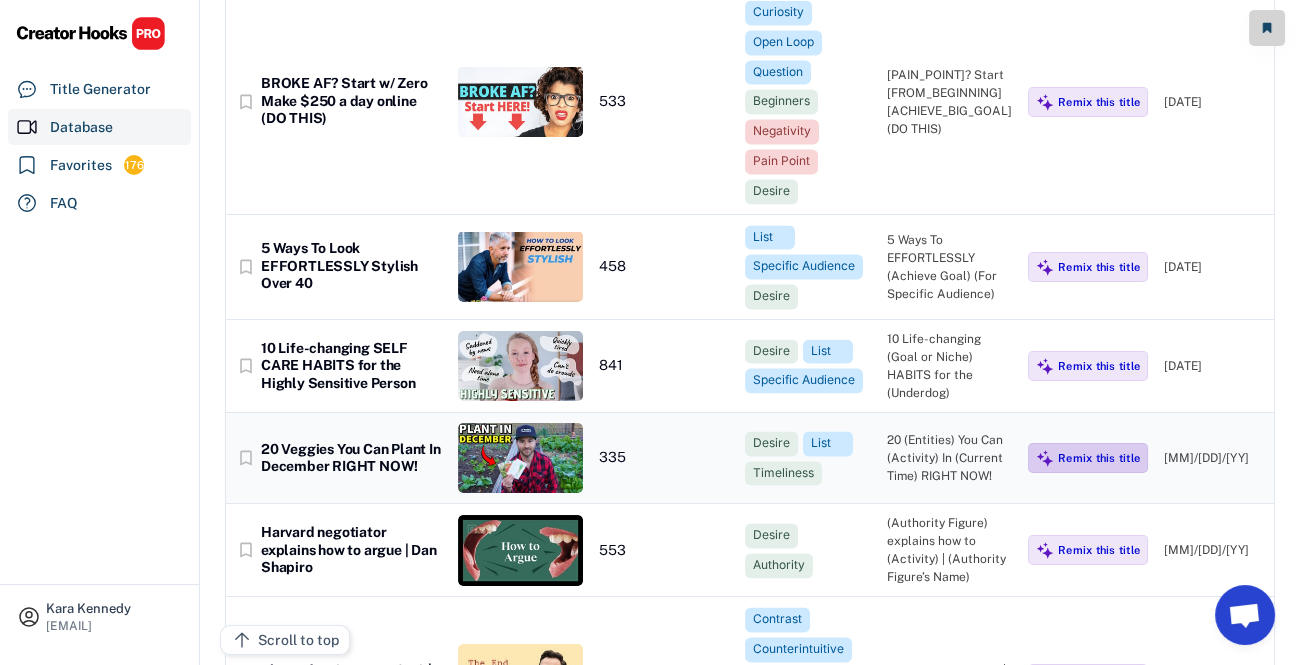 click 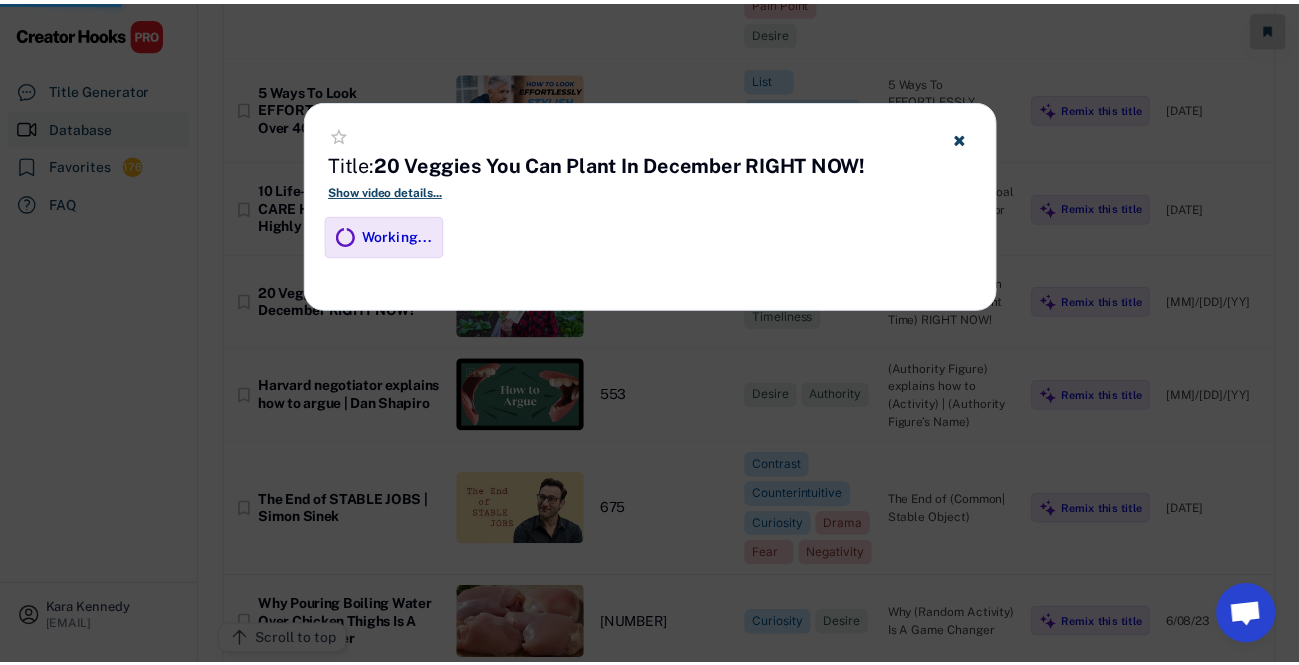 scroll, scrollTop: 6363, scrollLeft: 0, axis: vertical 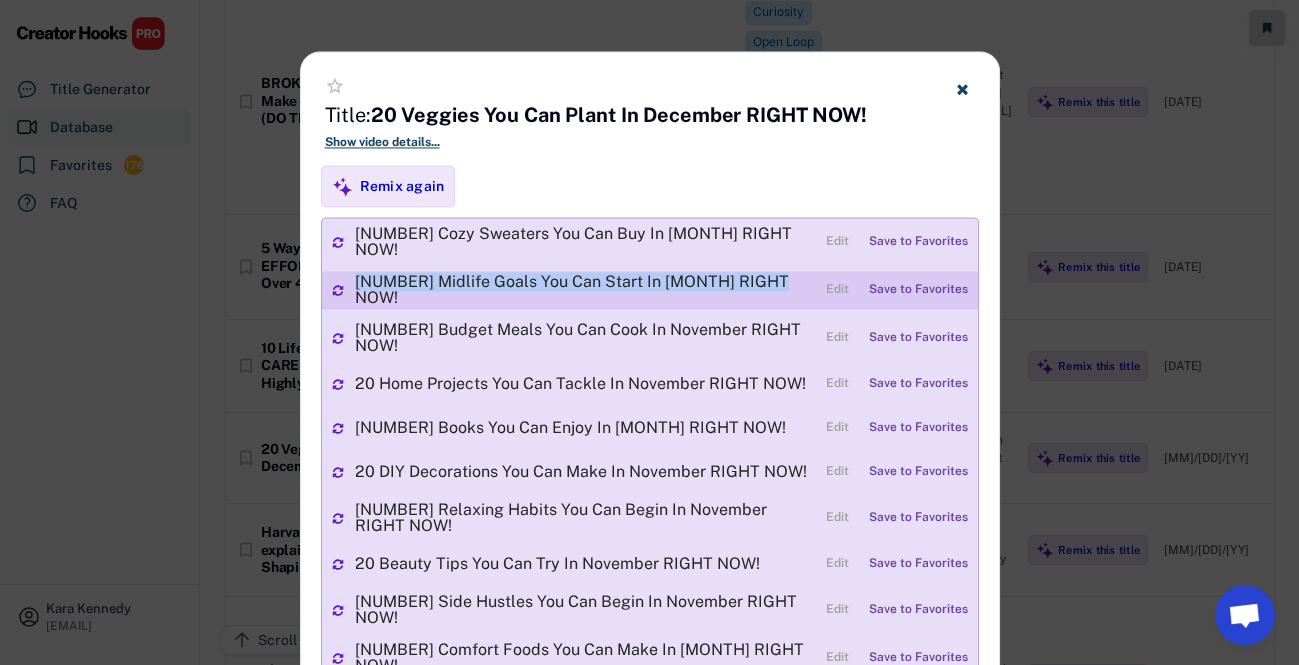 drag, startPoint x: 354, startPoint y: 287, endPoint x: 776, endPoint y: 287, distance: 422 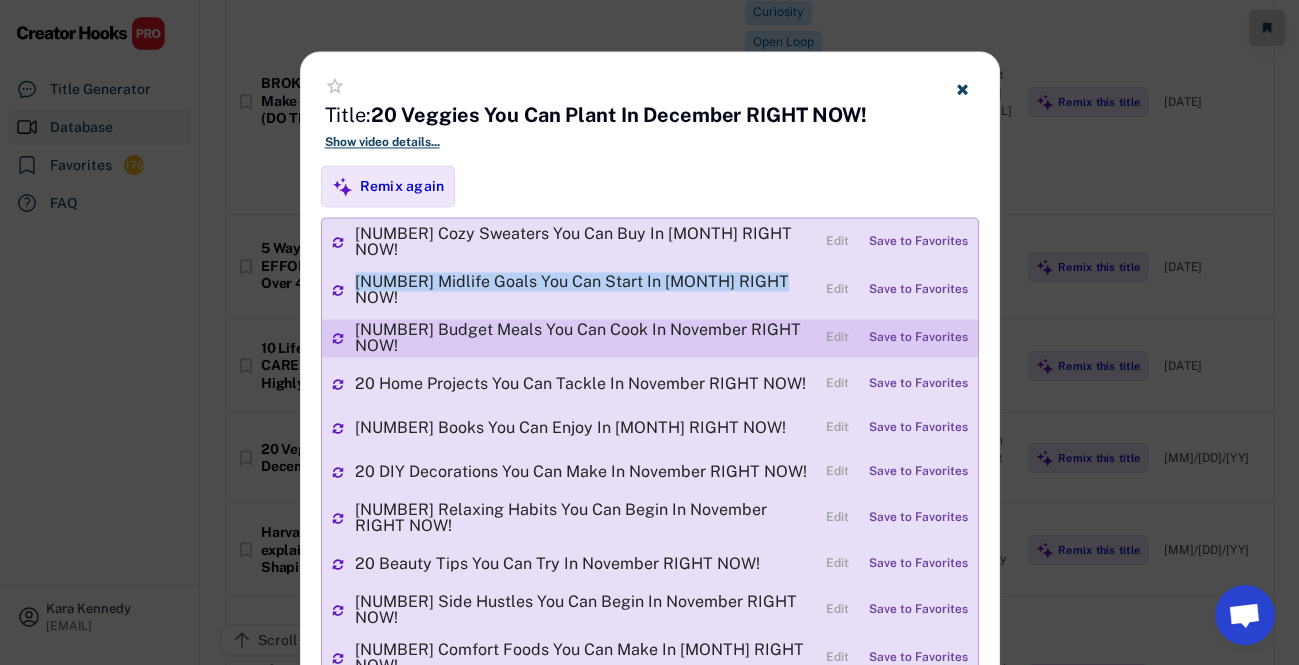 copy on "[NUMBER] Midlife Goals You Can Start In [MONTH] RIGHT NOW!" 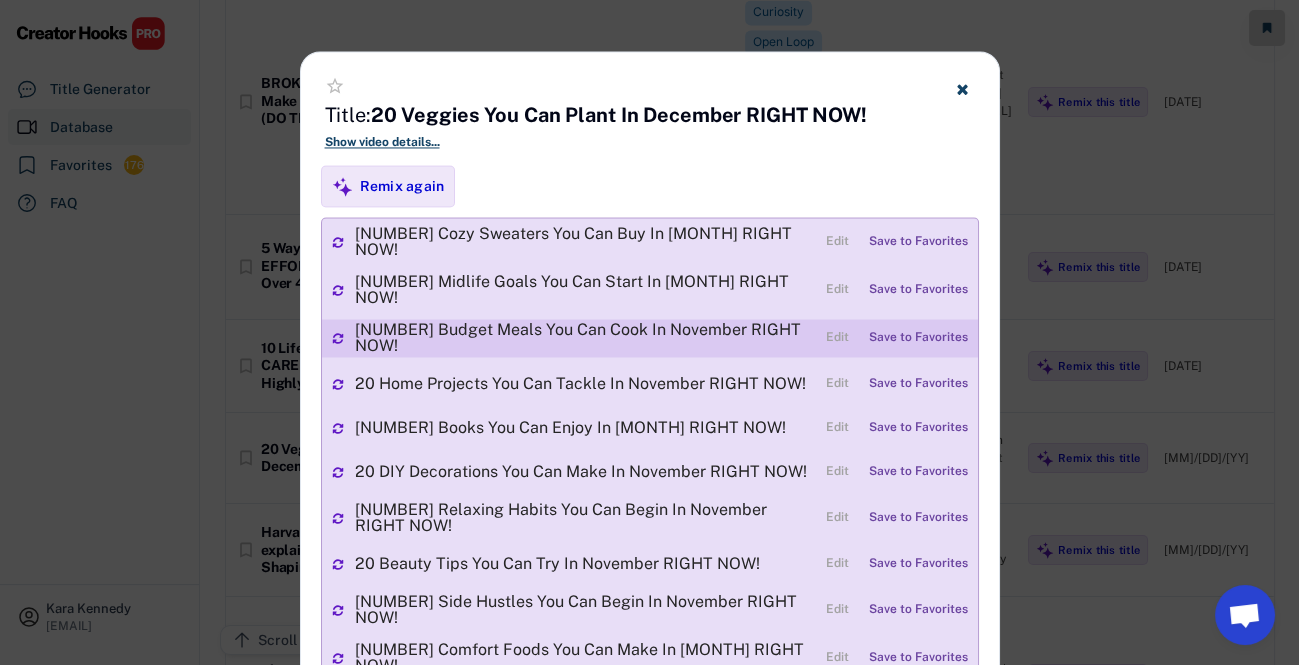 click on "[NUMBER] Budget Meals You Can Cook In November RIGHT NOW! Edit Save to Favorites" at bounding box center [650, 338] 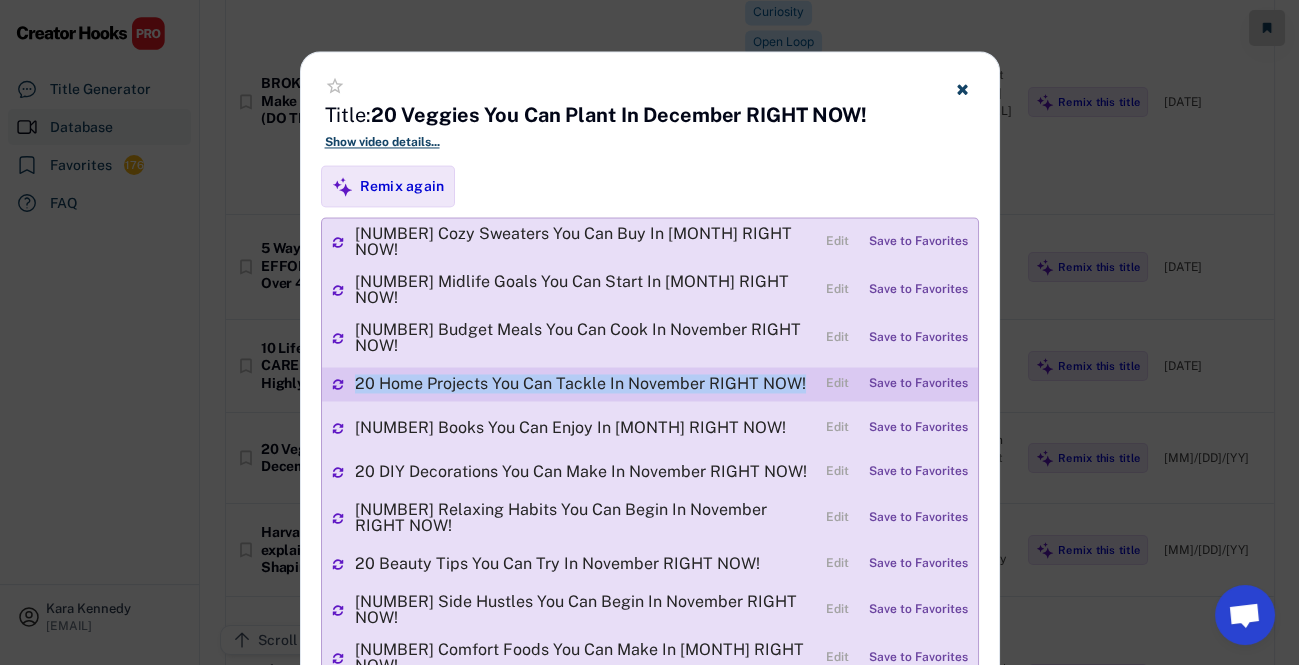 drag, startPoint x: 619, startPoint y: 374, endPoint x: 804, endPoint y: 372, distance: 185.0108 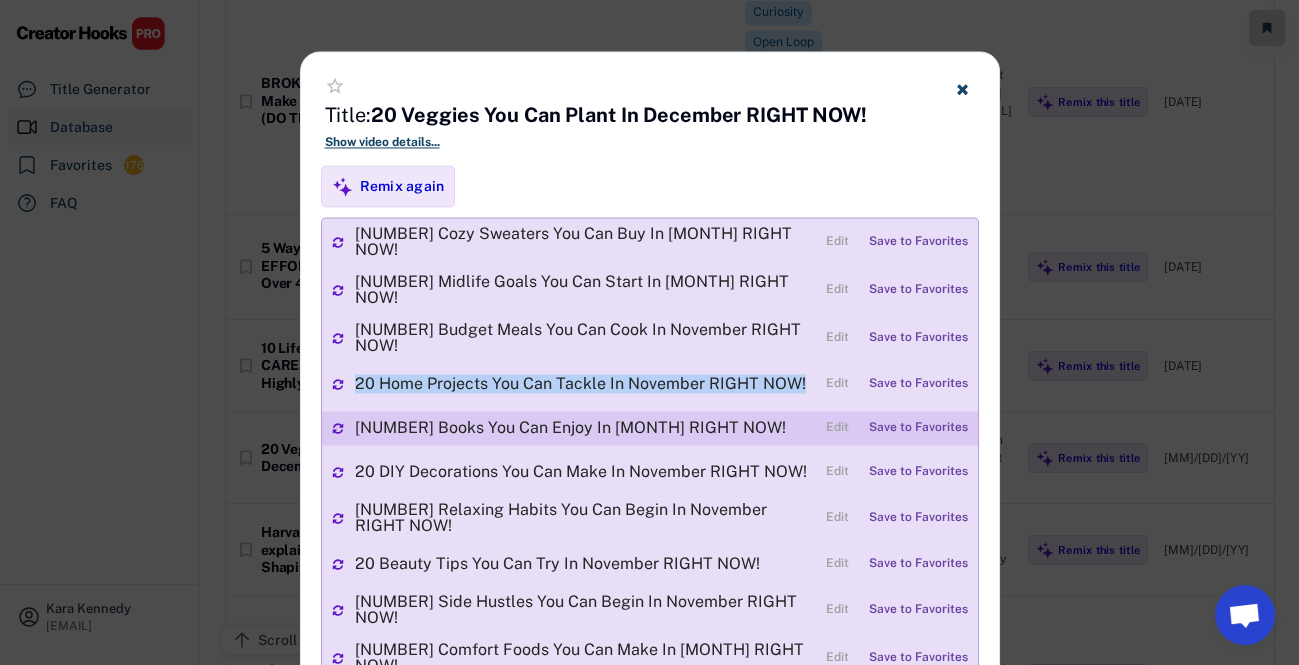 copy on "20 Home Projects You Can Tackle In November RIGHT NOW!" 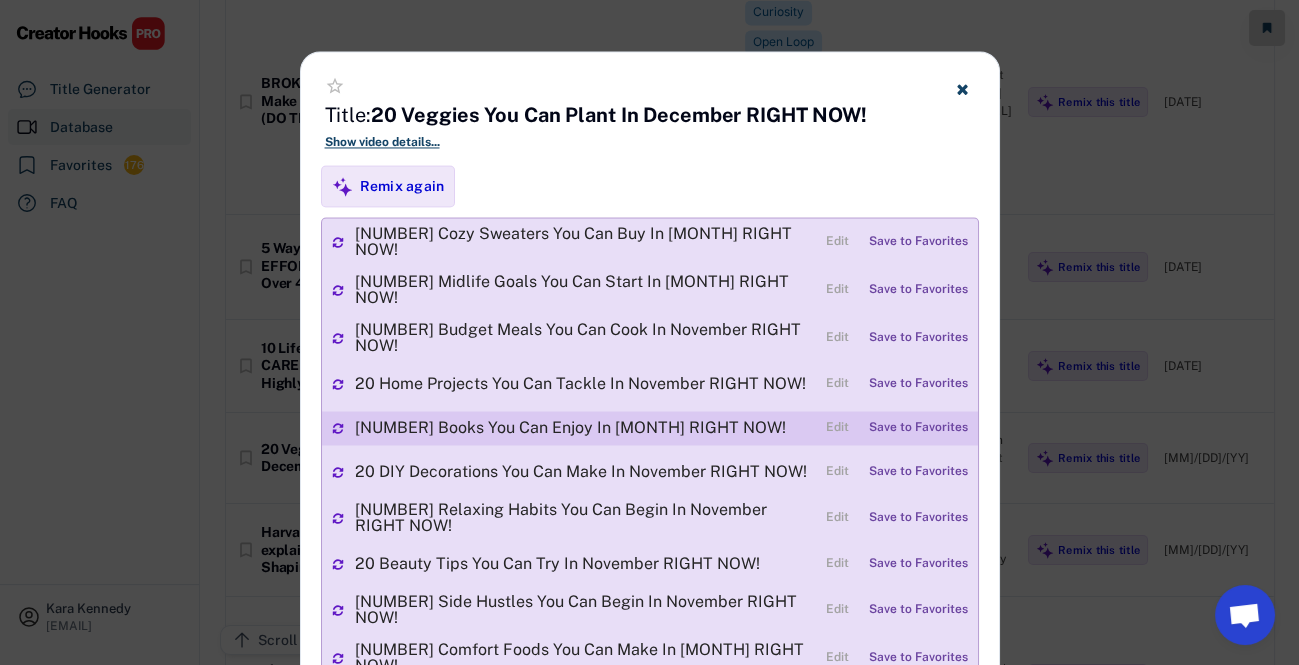 click on "[NUMBER] Books You Can Enjoy In [MONTH] RIGHT NOW!" at bounding box center [585, 428] 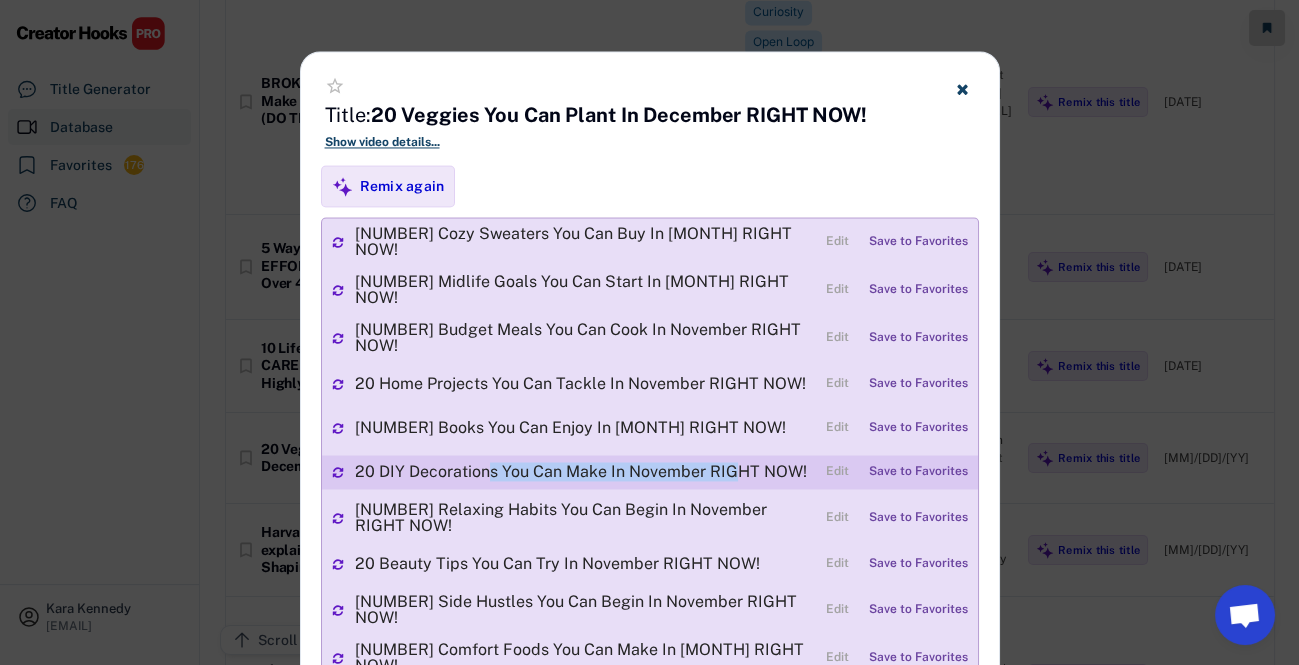drag, startPoint x: 656, startPoint y: 458, endPoint x: 624, endPoint y: 472, distance: 34.928497 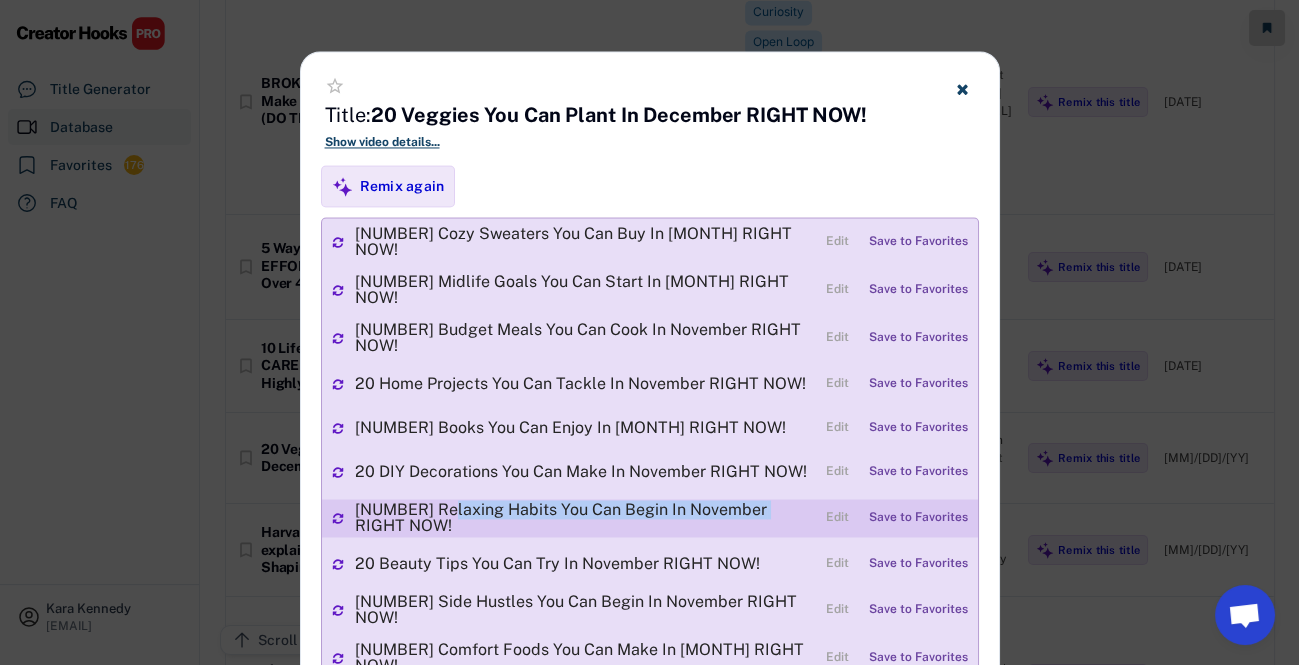 drag, startPoint x: 557, startPoint y: 499, endPoint x: 763, endPoint y: 496, distance: 206.02185 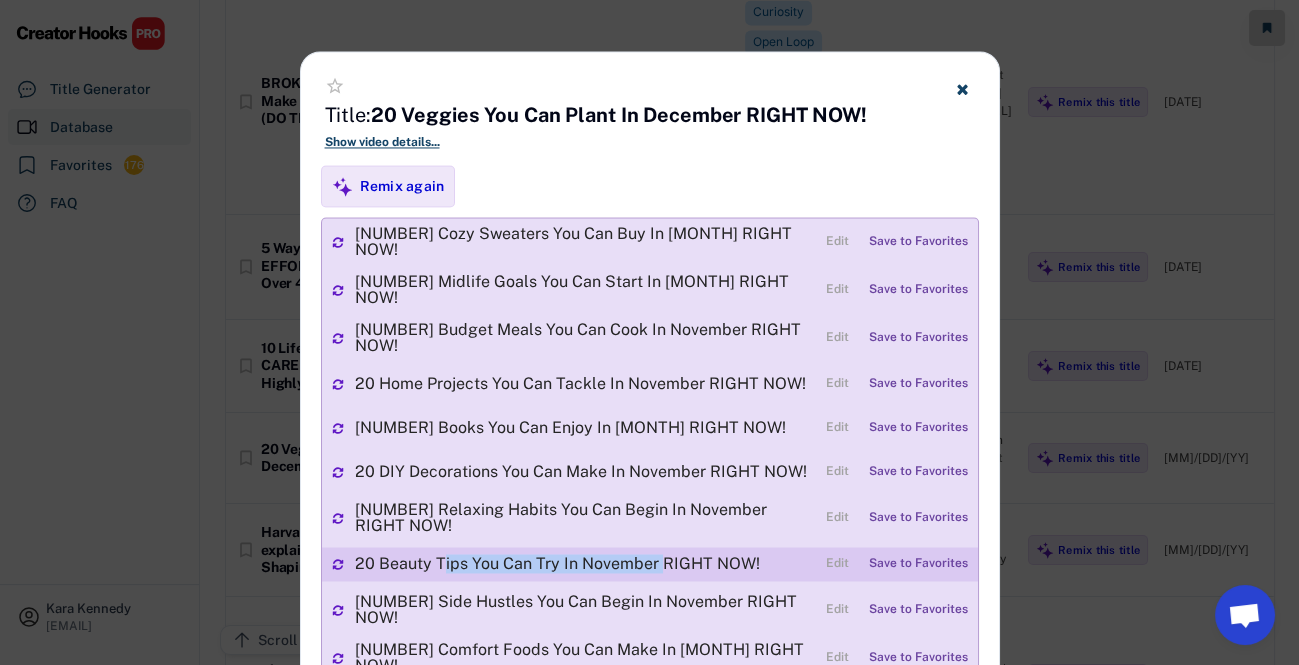 drag, startPoint x: 456, startPoint y: 543, endPoint x: 658, endPoint y: 532, distance: 202.29929 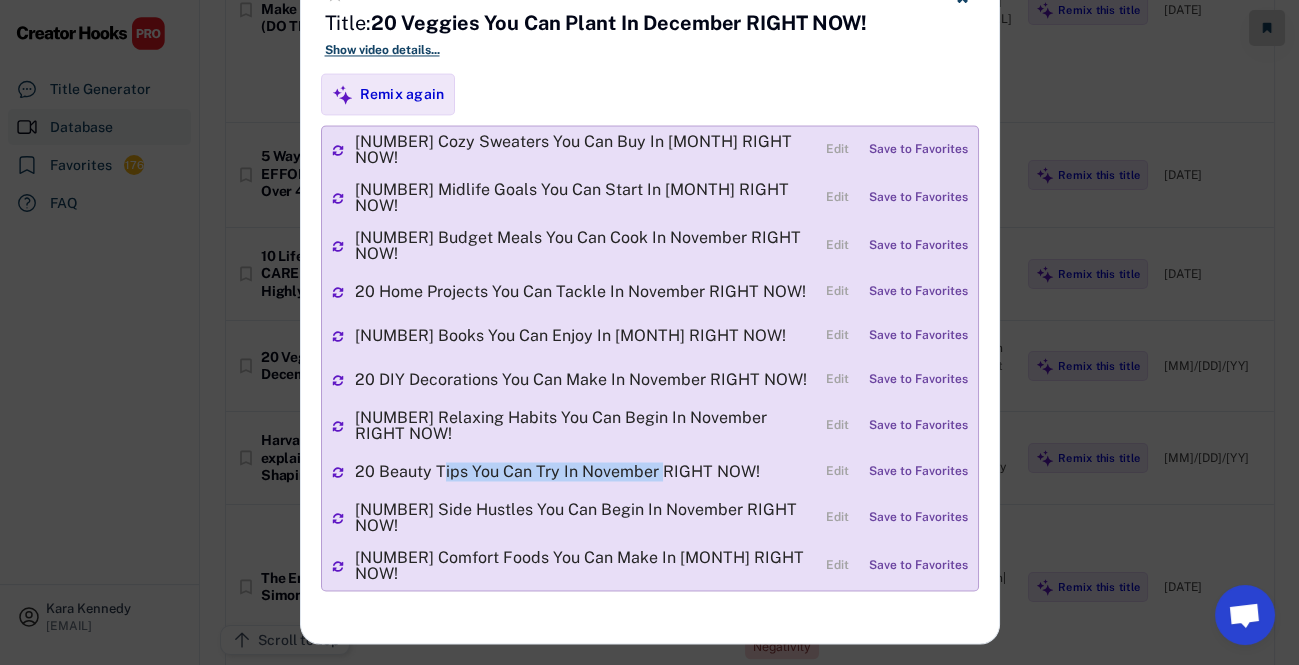 scroll, scrollTop: 6545, scrollLeft: 0, axis: vertical 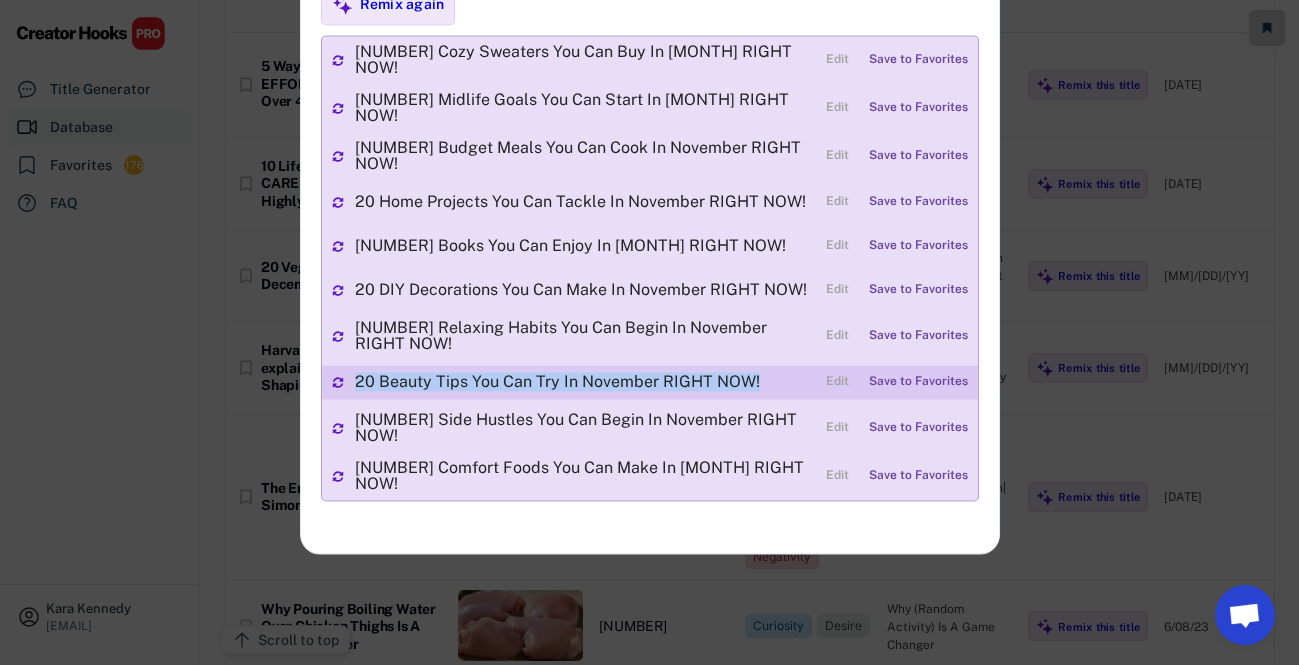 drag, startPoint x: 354, startPoint y: 368, endPoint x: 761, endPoint y: 368, distance: 407 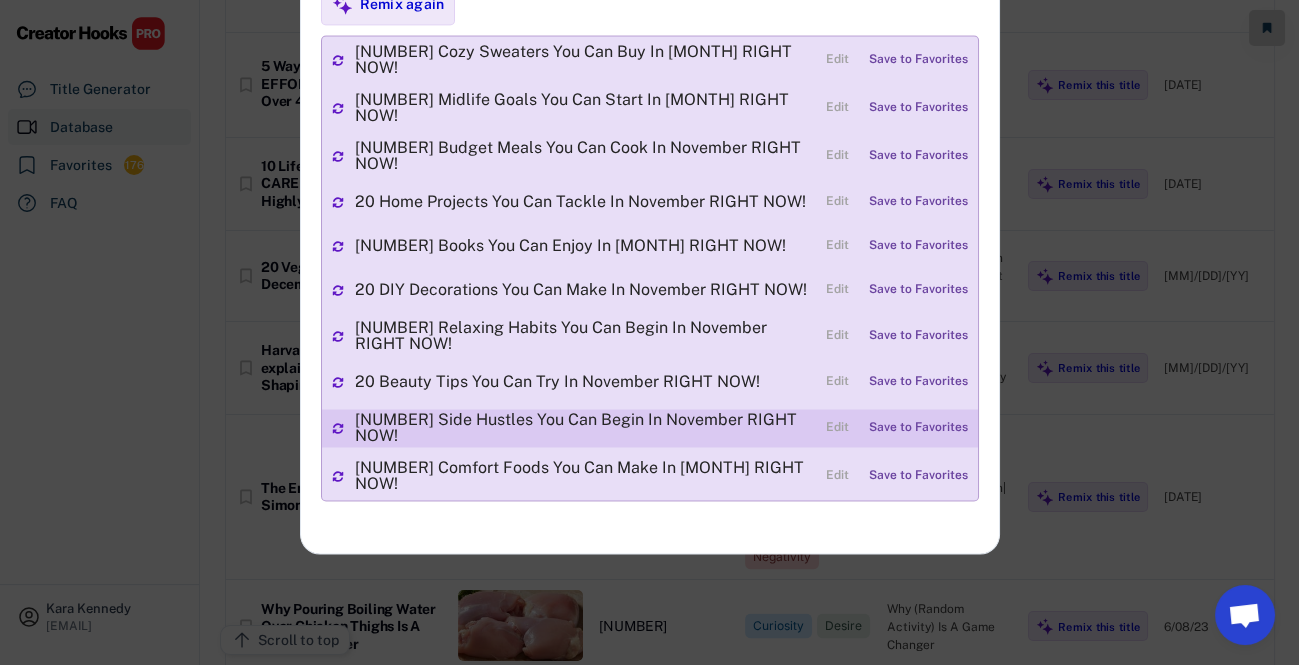 click on "[DATE]" at bounding box center [650, 428] 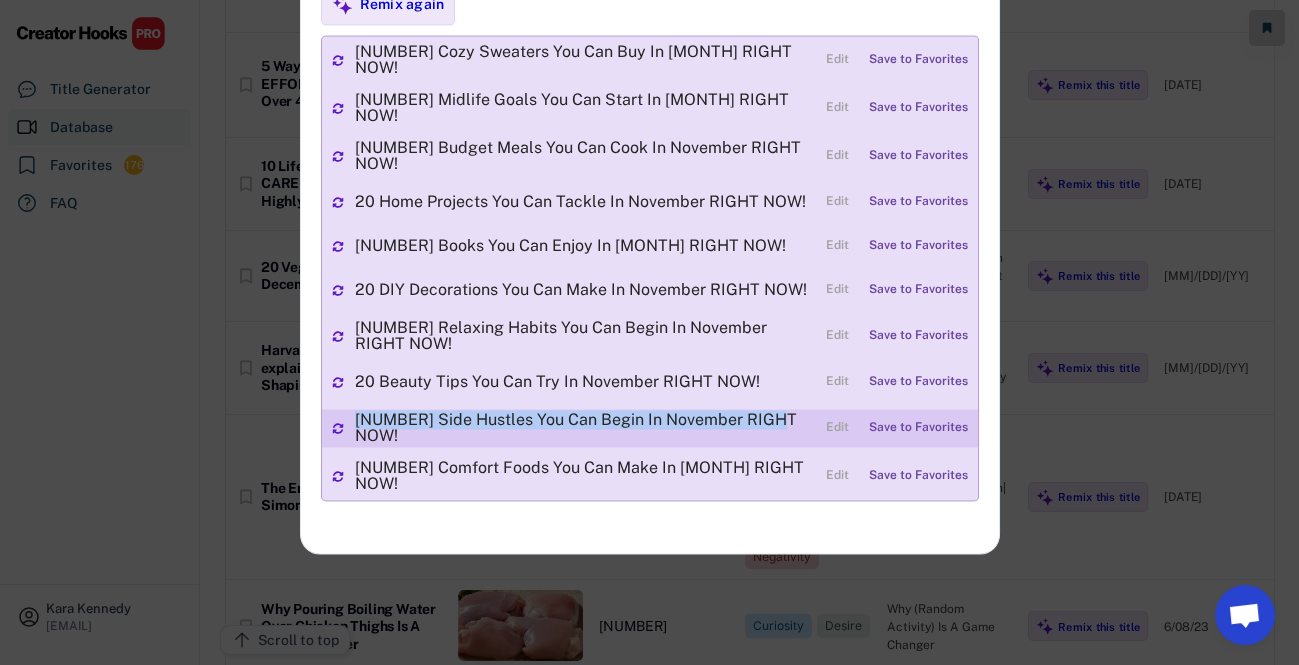 drag, startPoint x: 354, startPoint y: 412, endPoint x: 801, endPoint y: 403, distance: 447.0906 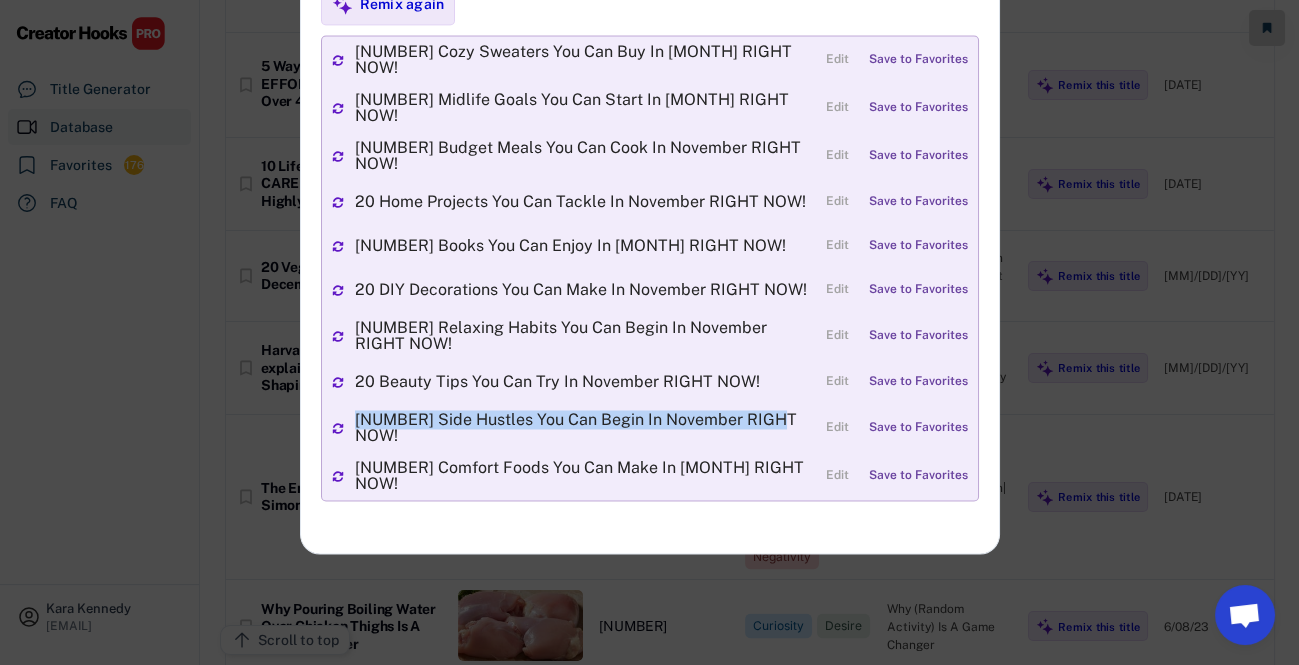 copy on "[NUMBER] Side Hustles You Can Begin In November RIGHT NOW!" 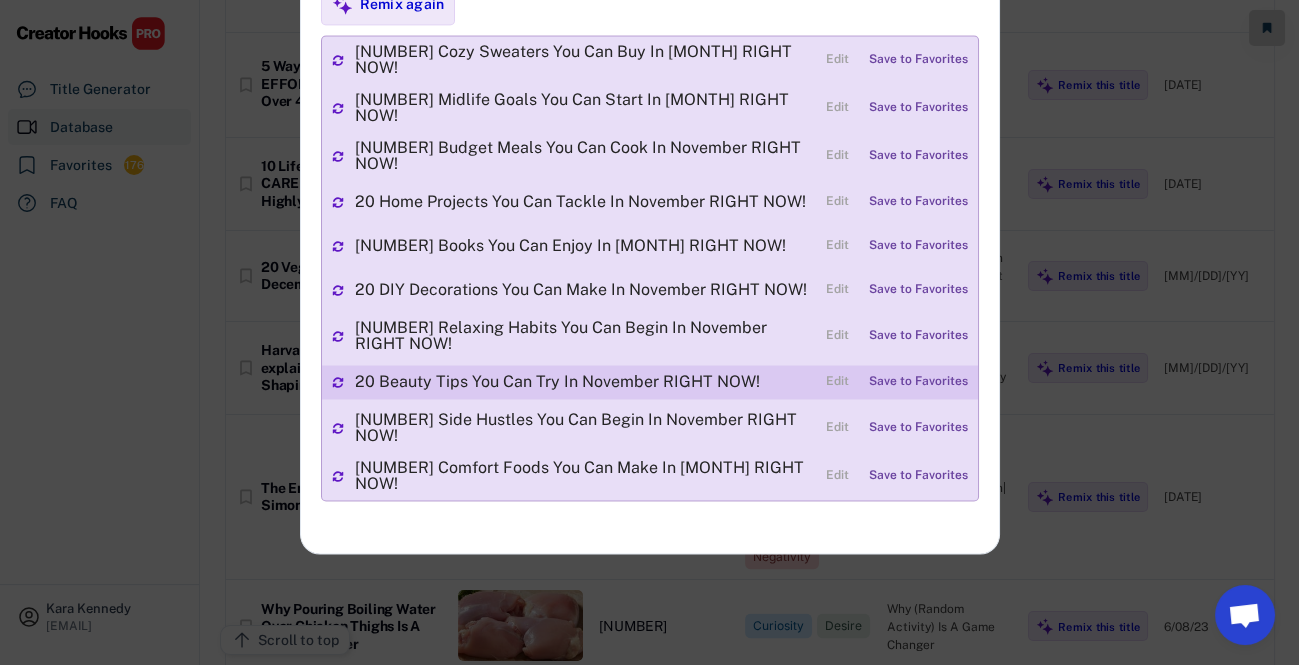 click on "[NUMBER] Beauty Tips You Can Try In [MONTH] RIGHT NOW! Edit Save to Favorites" at bounding box center [650, 382] 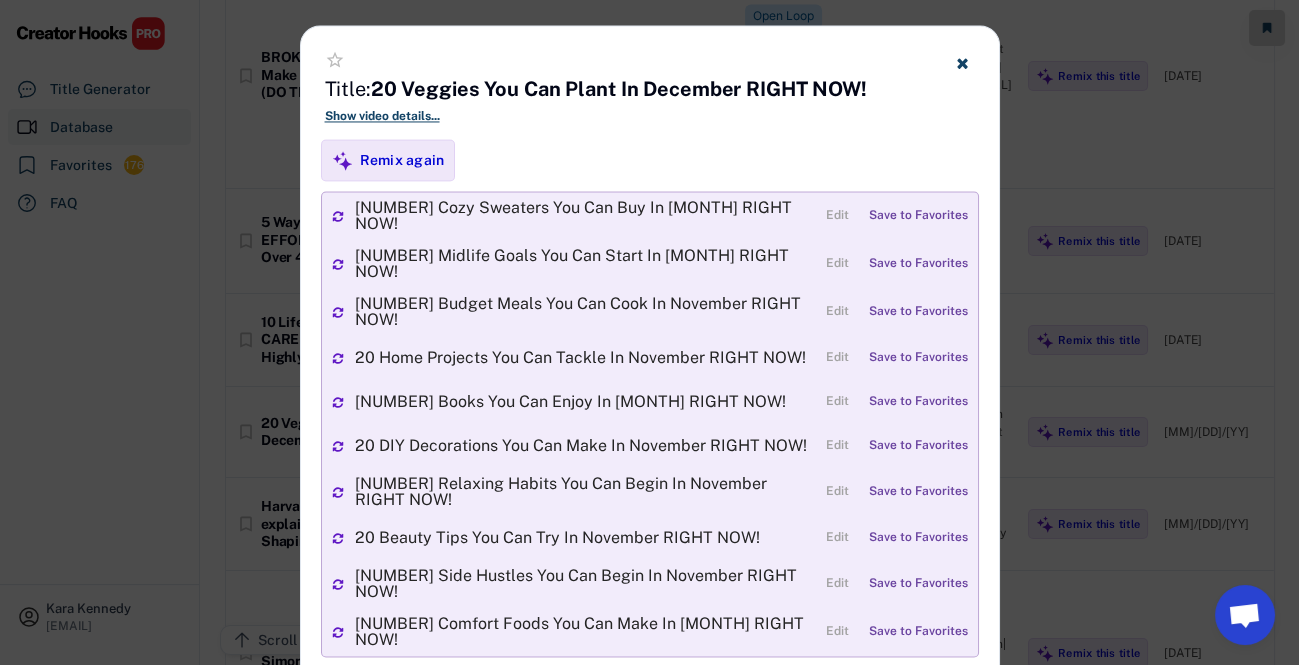 scroll, scrollTop: 6363, scrollLeft: 0, axis: vertical 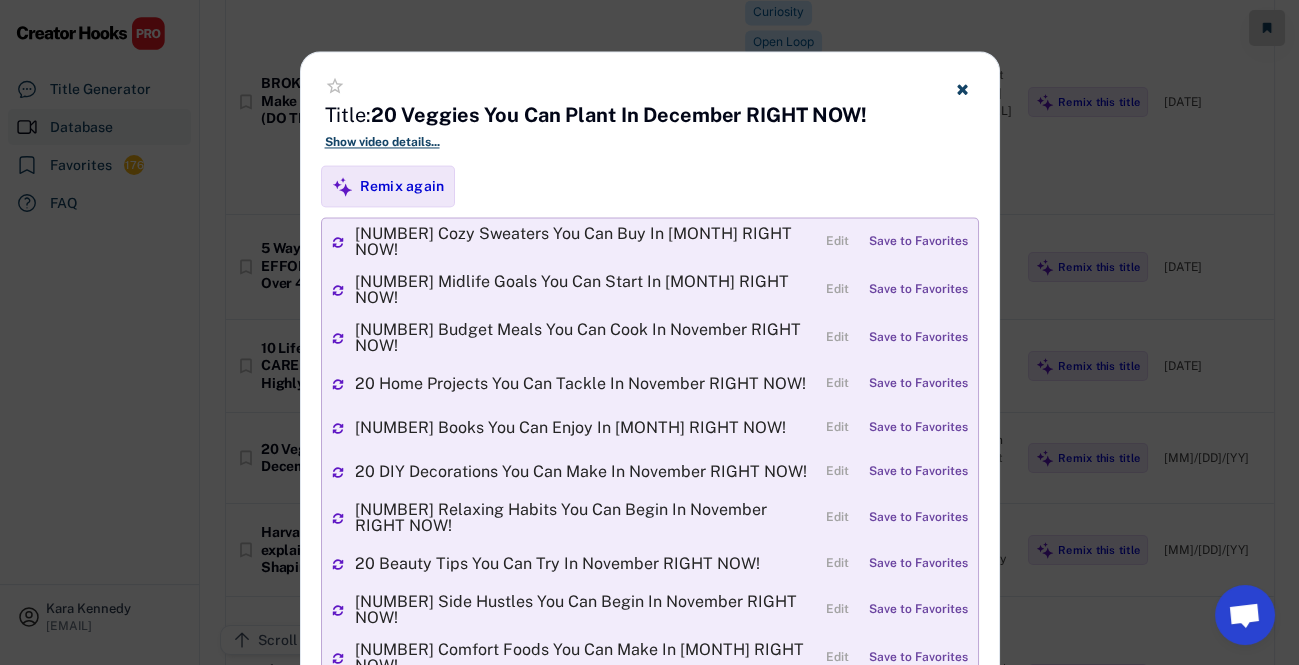 click 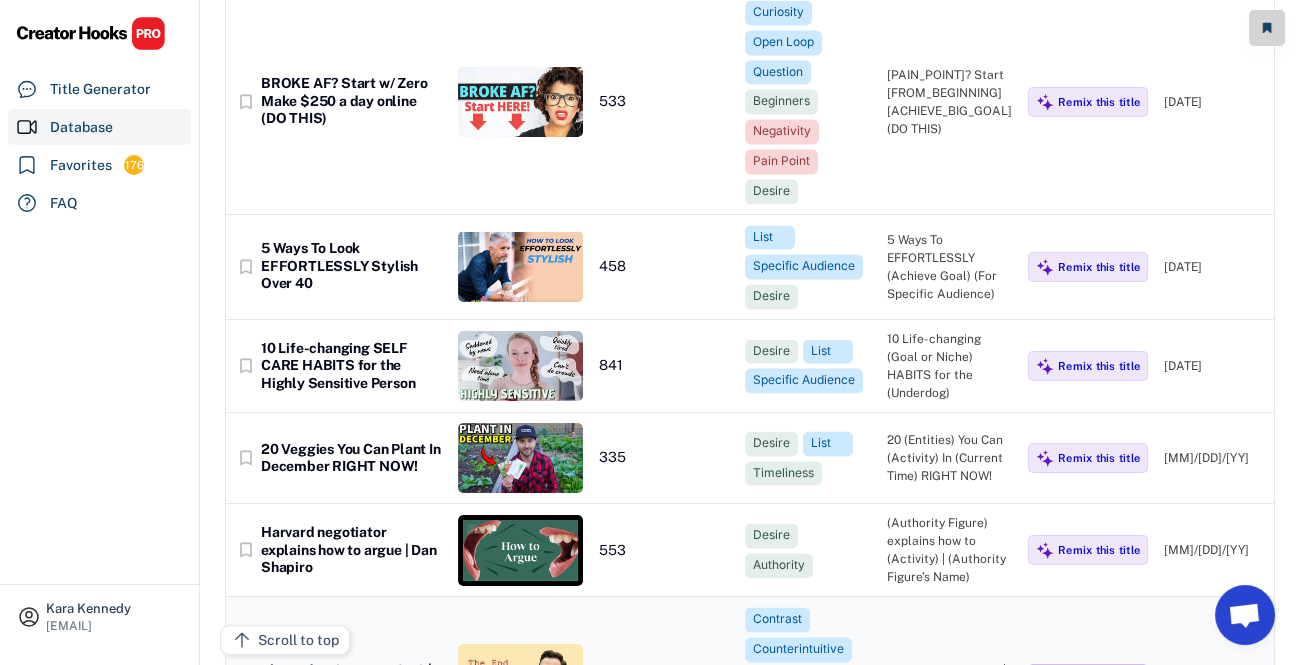 click on "Remix this title" at bounding box center [1099, 679] 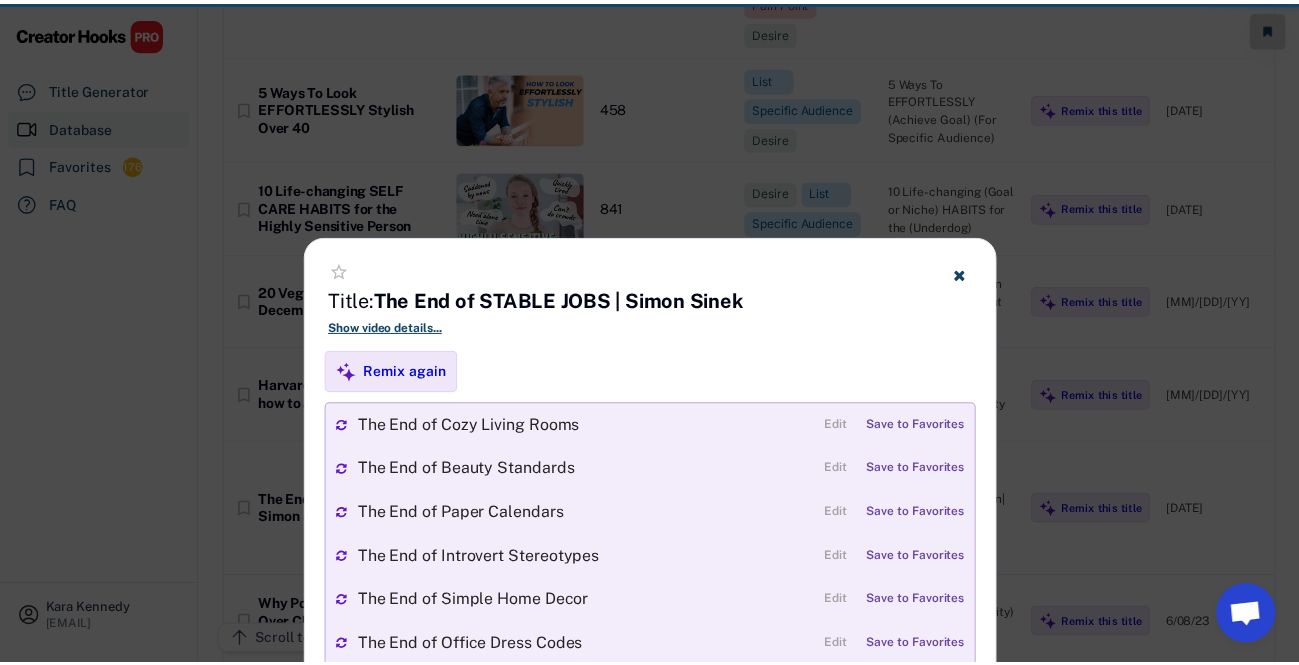 scroll, scrollTop: 6363, scrollLeft: 0, axis: vertical 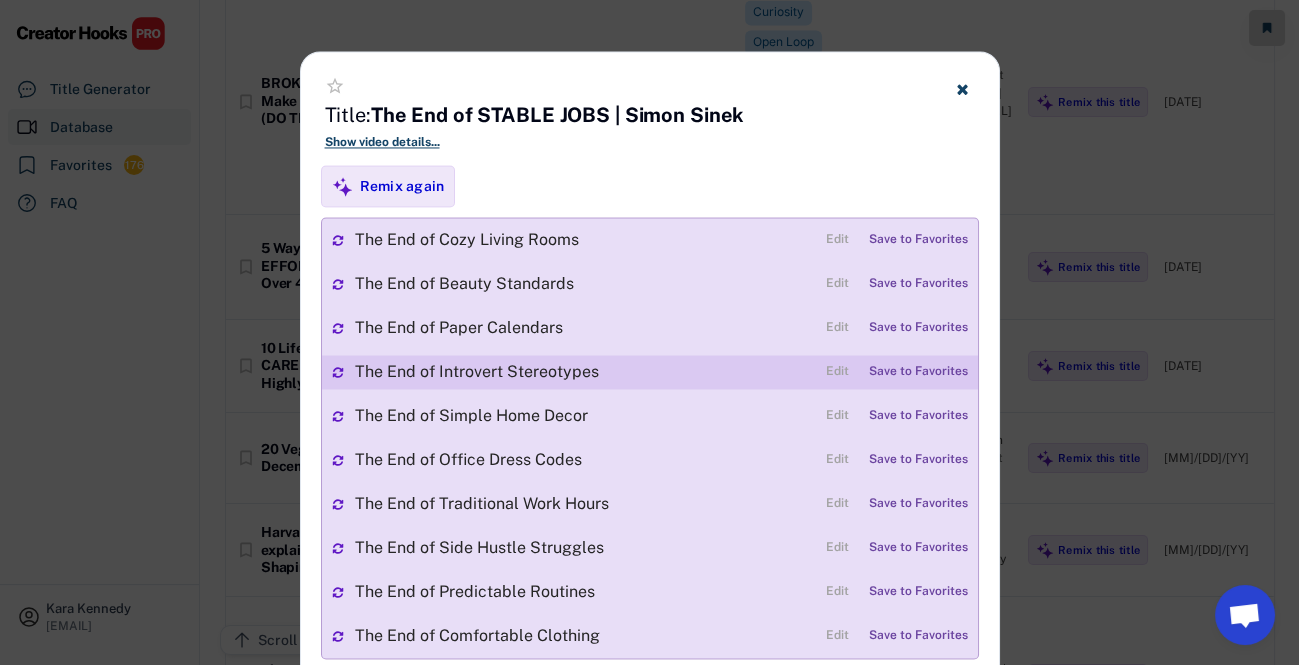 click on "The End of Introvert Stereotypes" at bounding box center [585, 372] 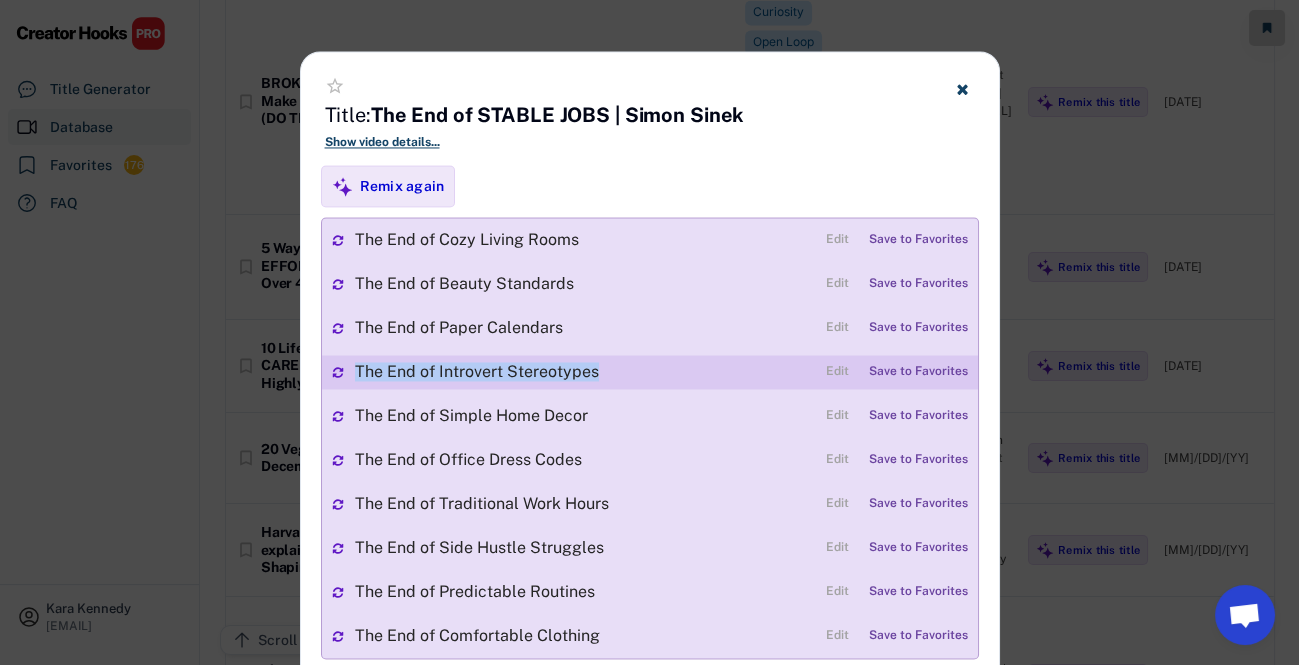 drag, startPoint x: 353, startPoint y: 372, endPoint x: 606, endPoint y: 366, distance: 253.07114 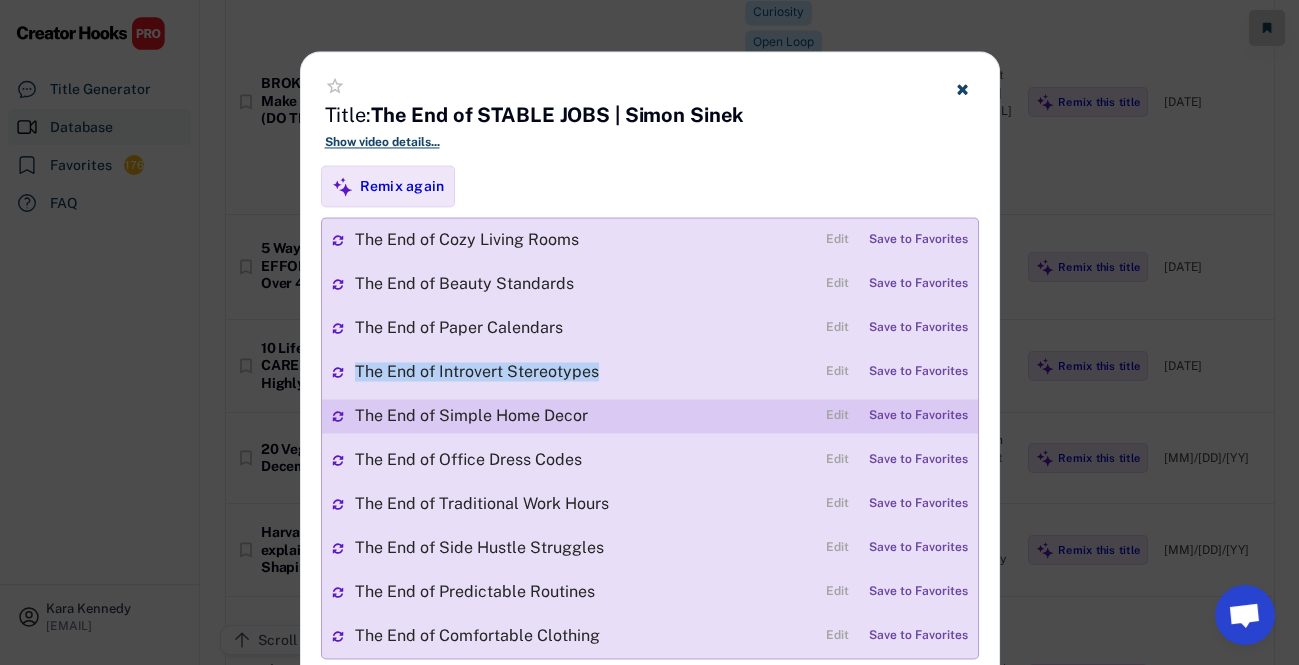 click on "The End of Introvert Stereotypes Edit Save to Favorites" at bounding box center (650, 372) 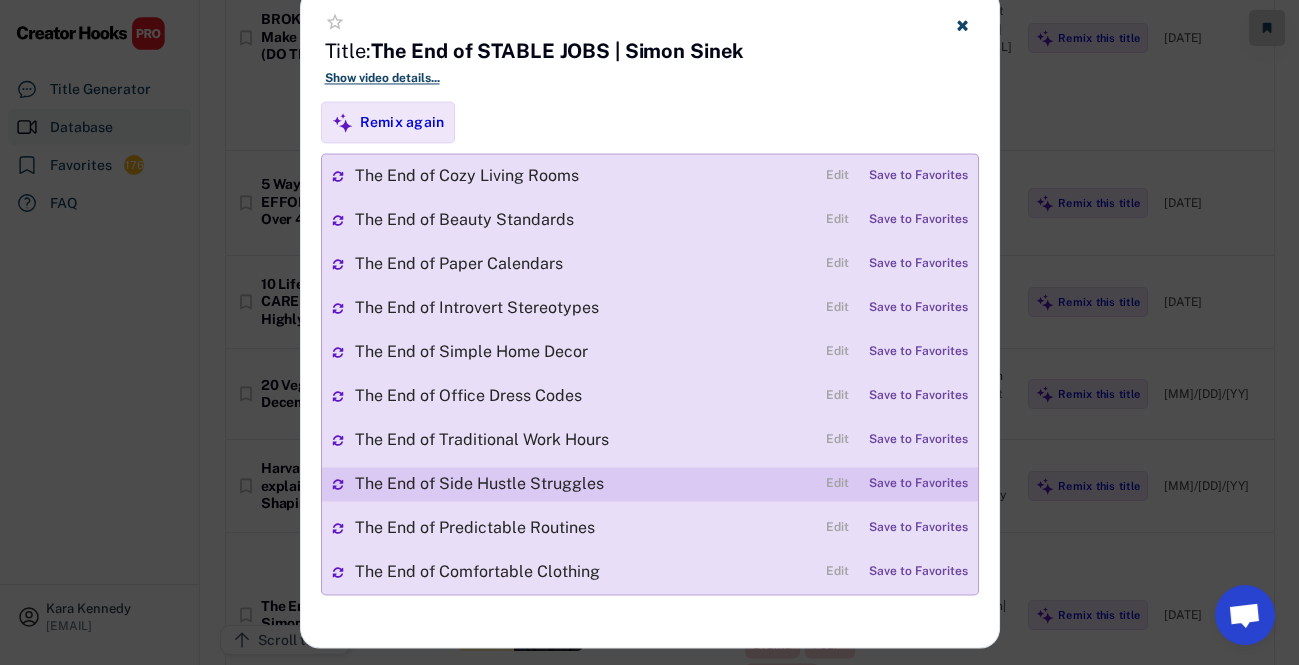 scroll, scrollTop: 6454, scrollLeft: 0, axis: vertical 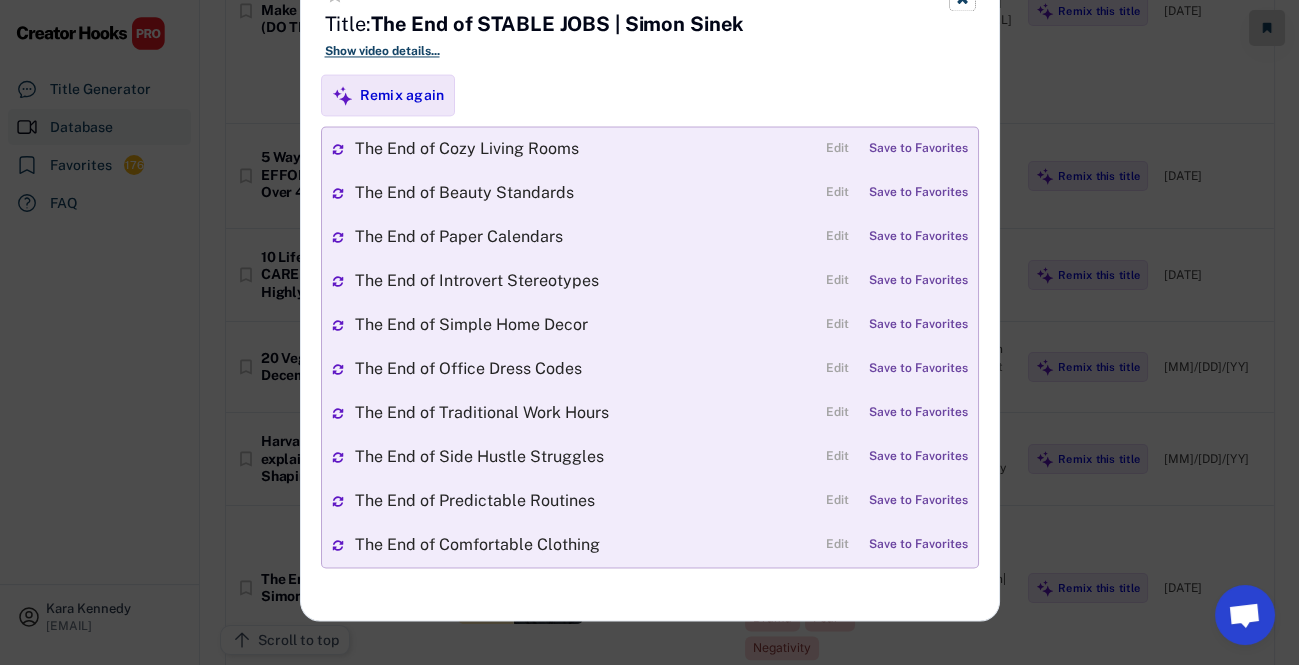 click at bounding box center (962, -3) 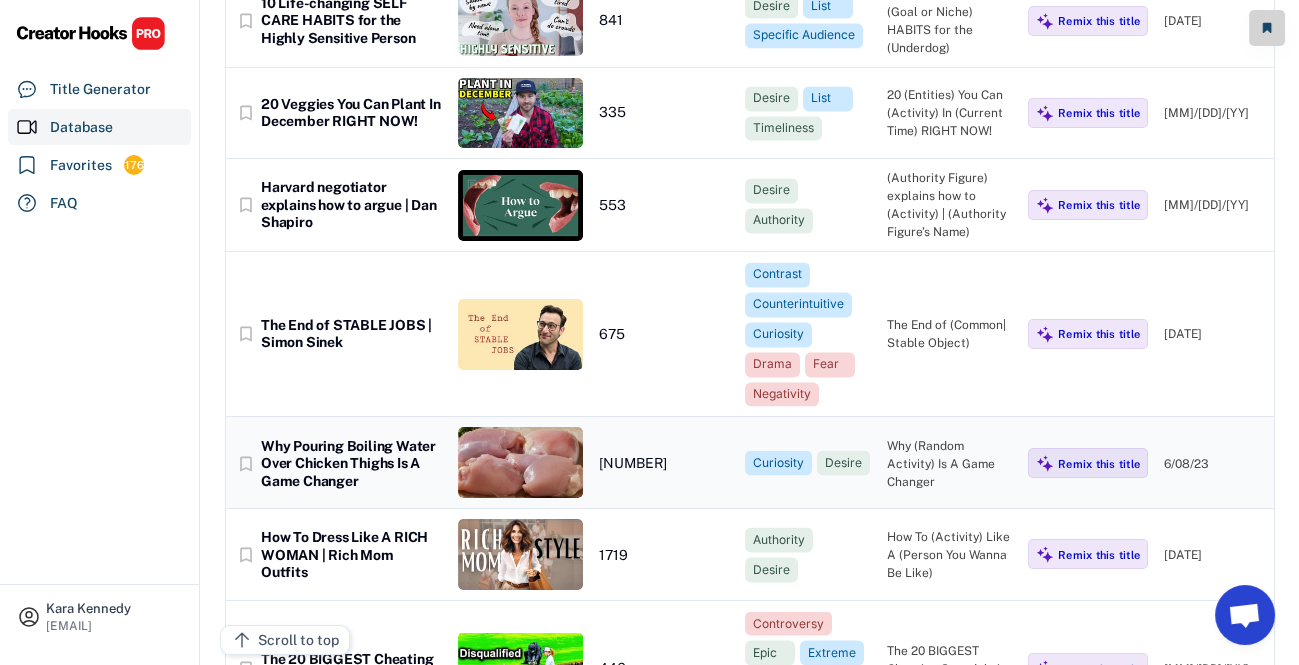 scroll, scrollTop: 6727, scrollLeft: 0, axis: vertical 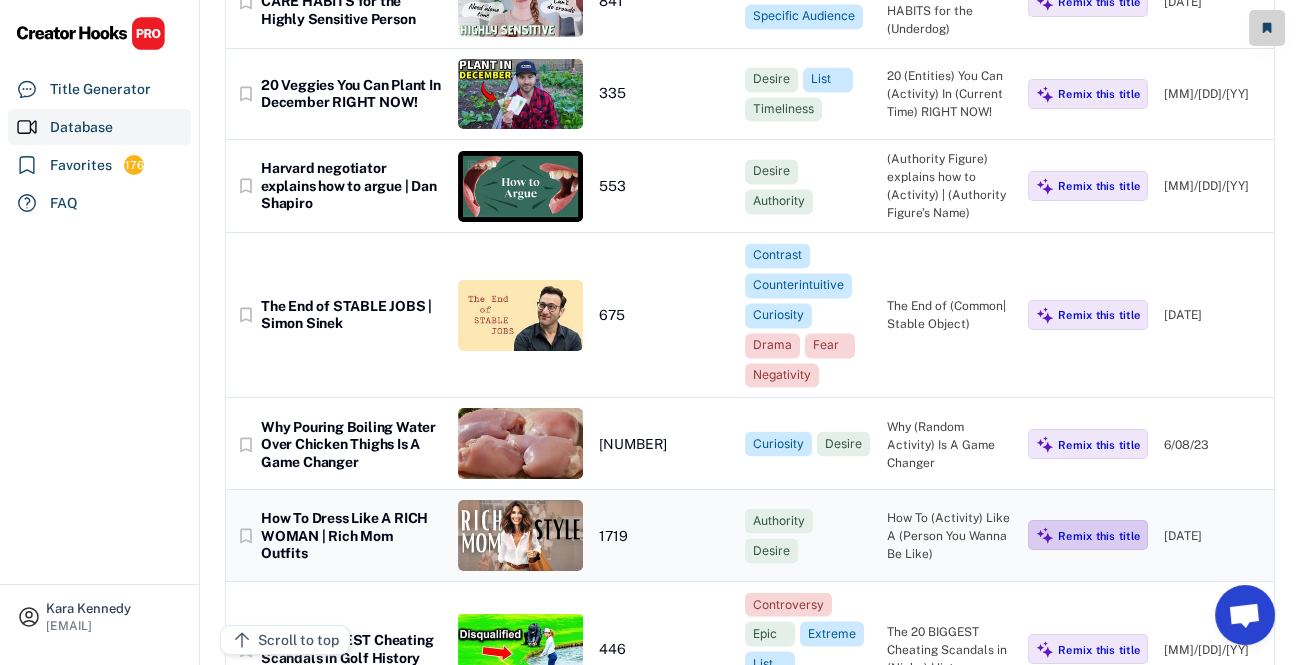 click on "Remix this title" at bounding box center (1099, 535) 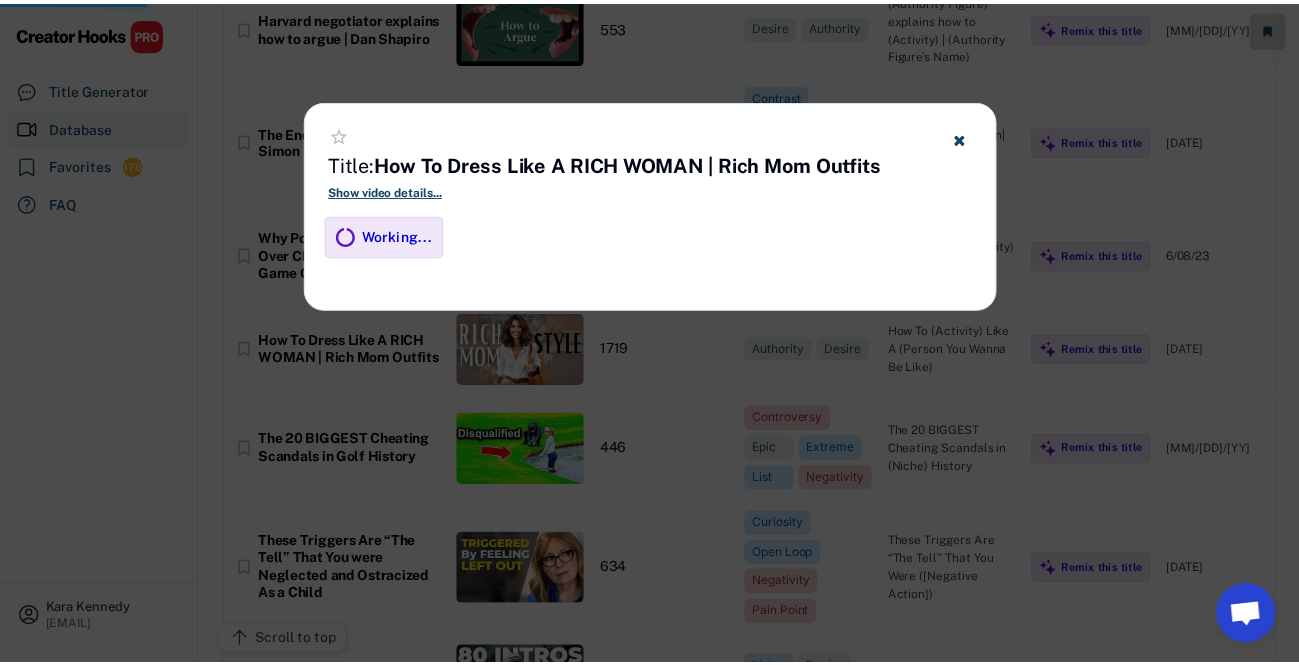 scroll, scrollTop: 6727, scrollLeft: 0, axis: vertical 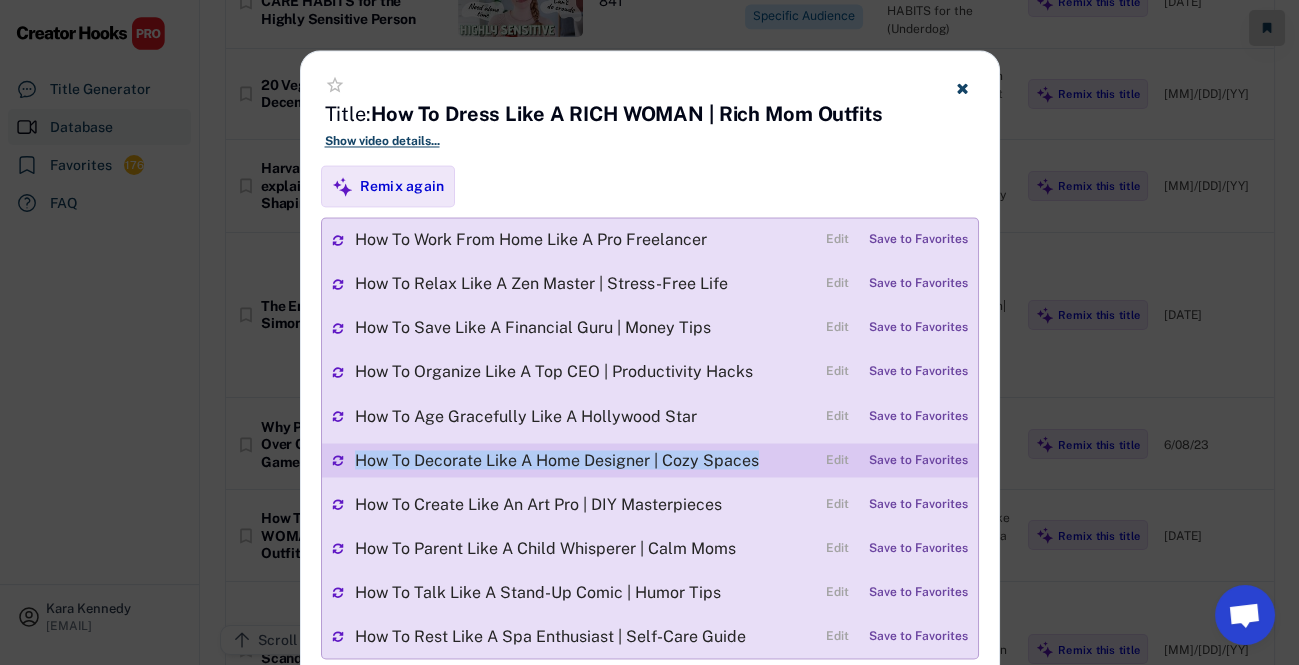 drag, startPoint x: 355, startPoint y: 459, endPoint x: 759, endPoint y: 460, distance: 404.00125 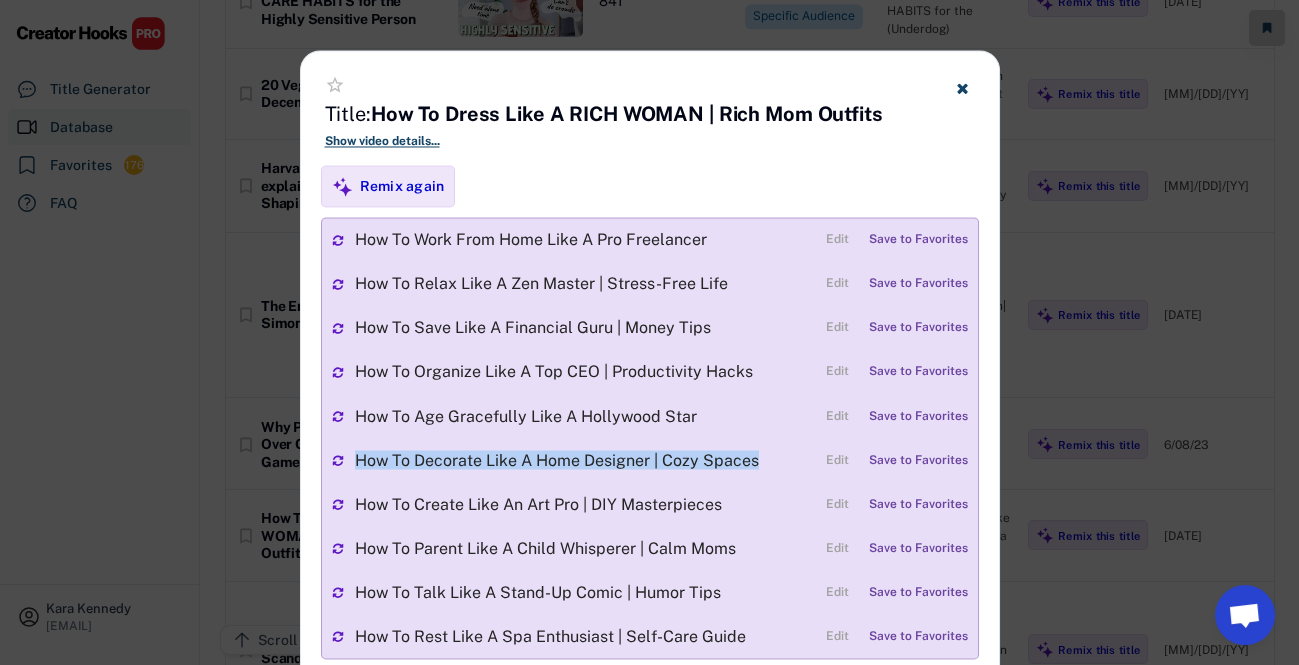 click on "How To Decorate Like A Home Designer | Cozy Spaces Edit Save to Favorites" at bounding box center [650, 460] 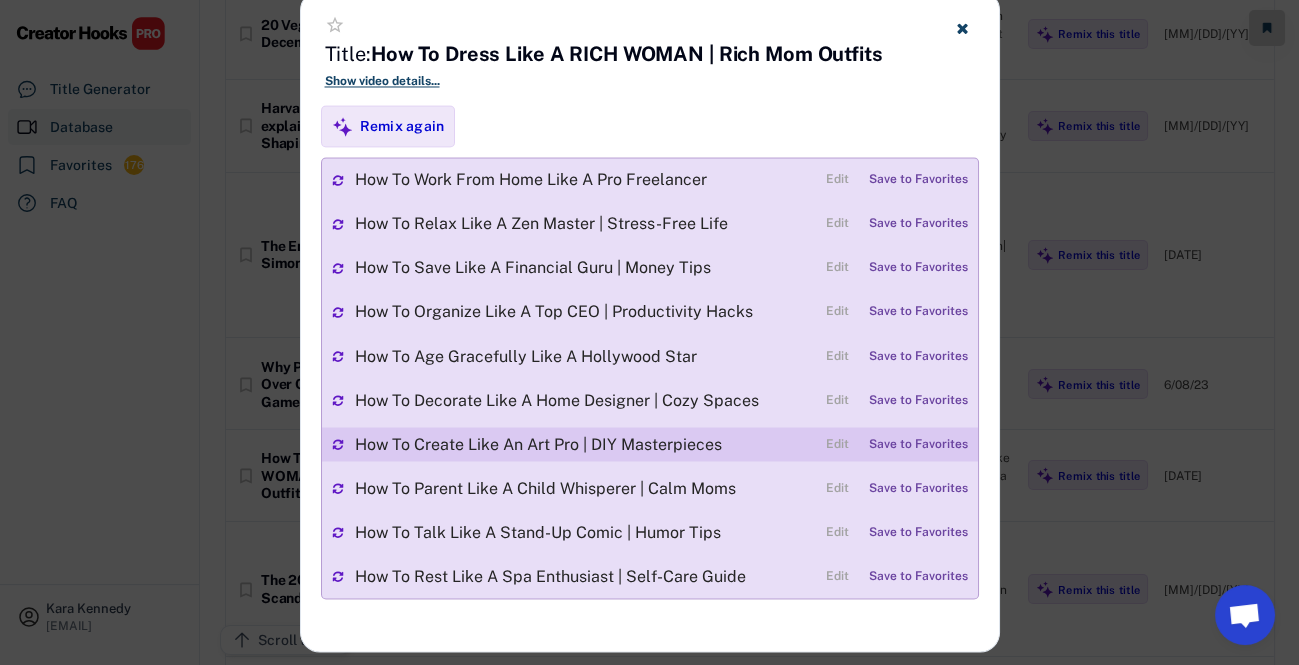 scroll, scrollTop: 6818, scrollLeft: 0, axis: vertical 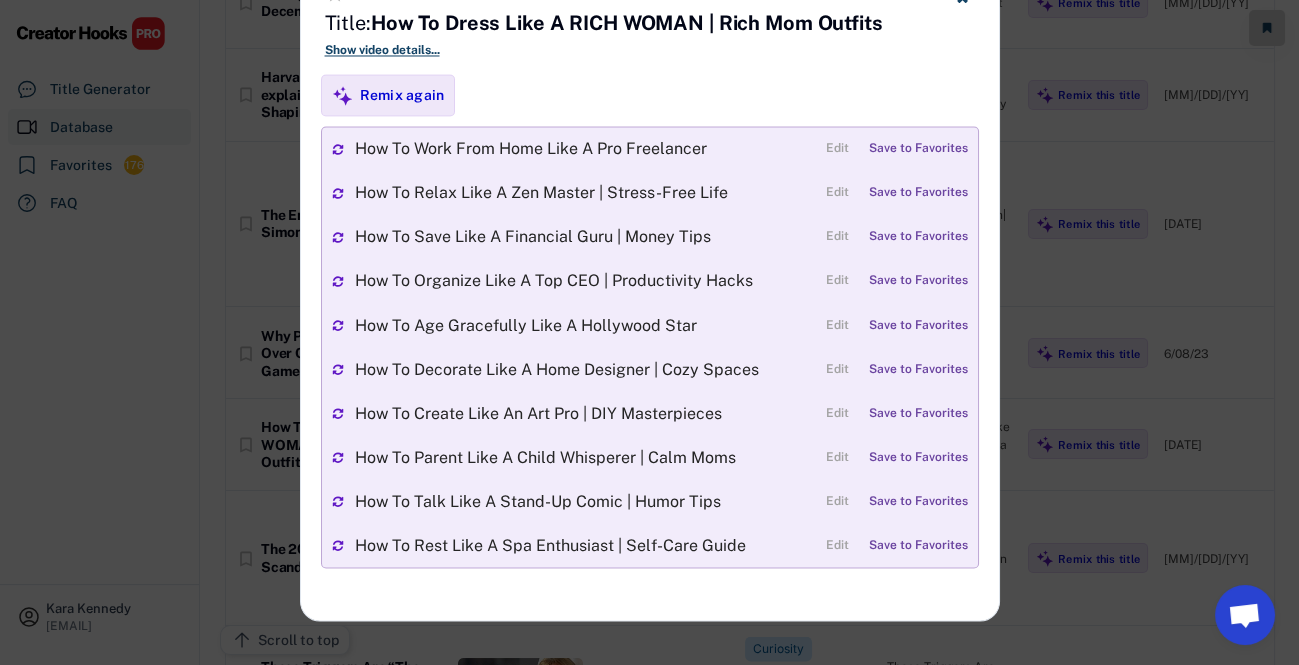 click at bounding box center [962, -4] 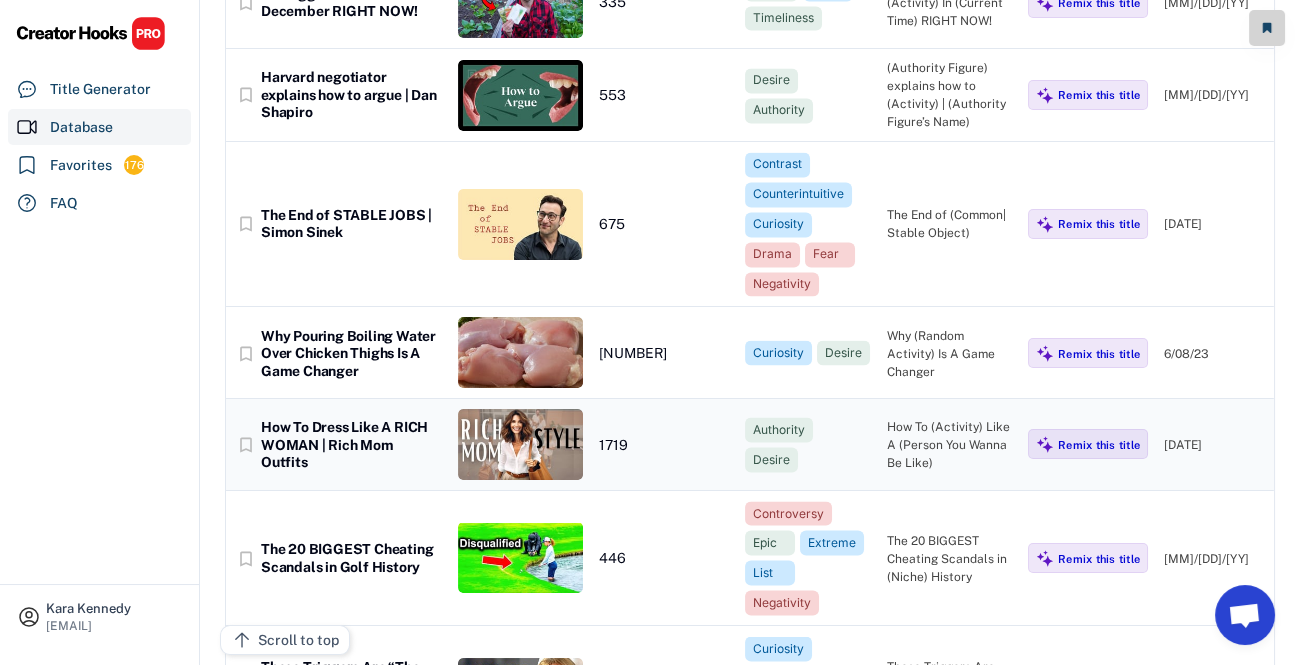 click at bounding box center [521, 444] 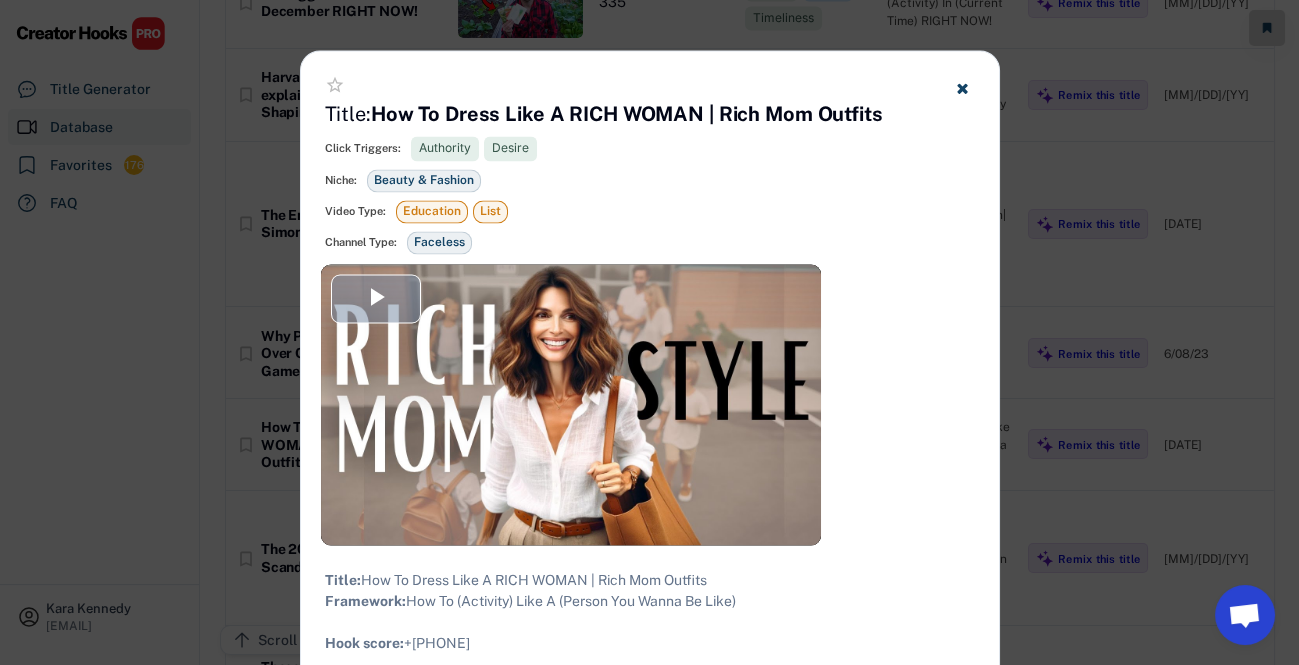 click at bounding box center (376, 298) 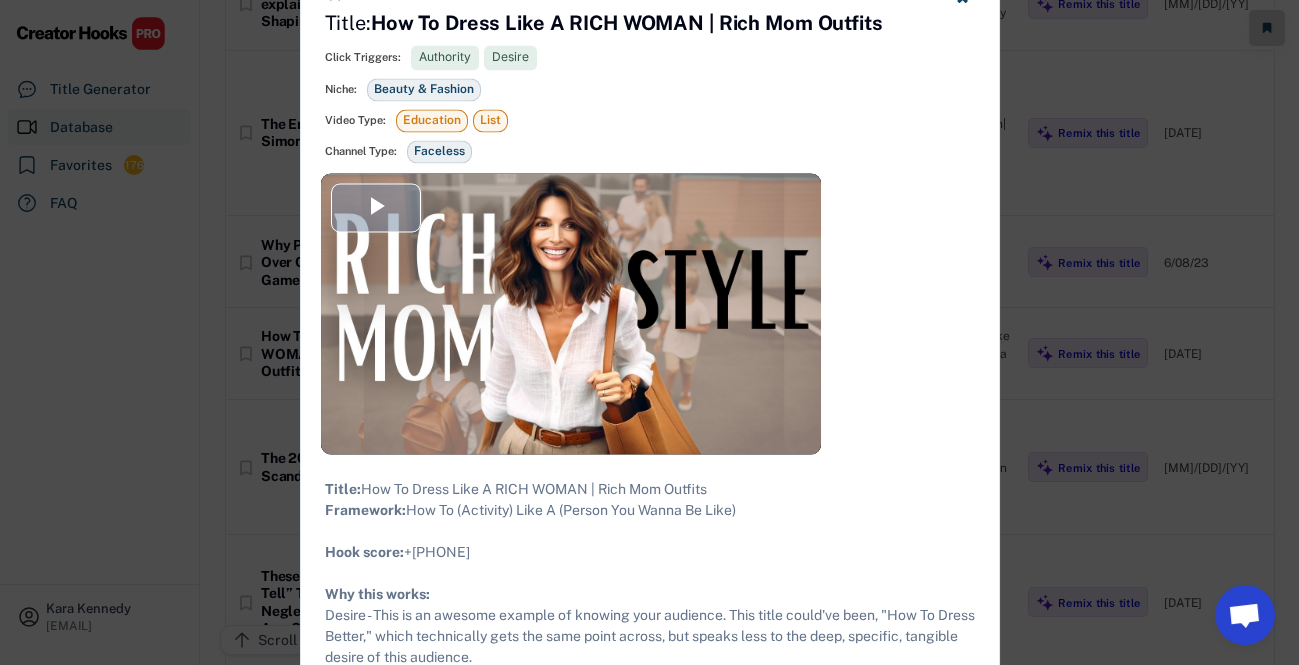 scroll, scrollTop: 6909, scrollLeft: 0, axis: vertical 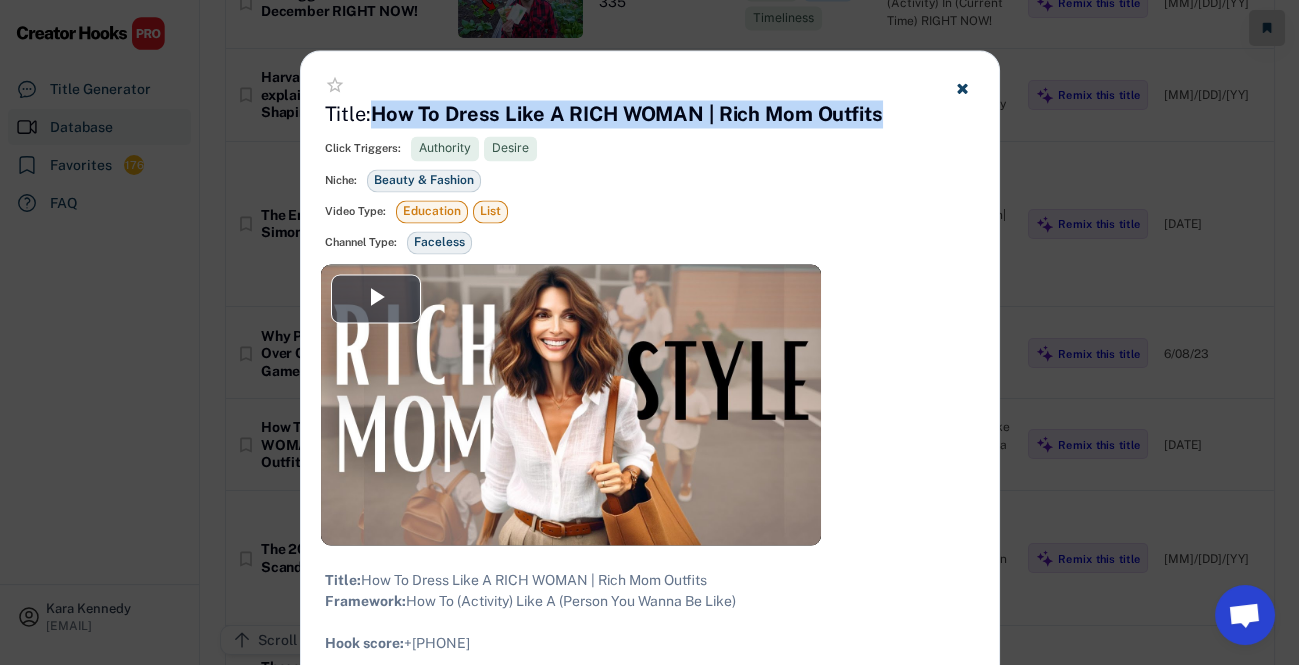drag, startPoint x: 376, startPoint y: 115, endPoint x: 877, endPoint y: 121, distance: 501.03592 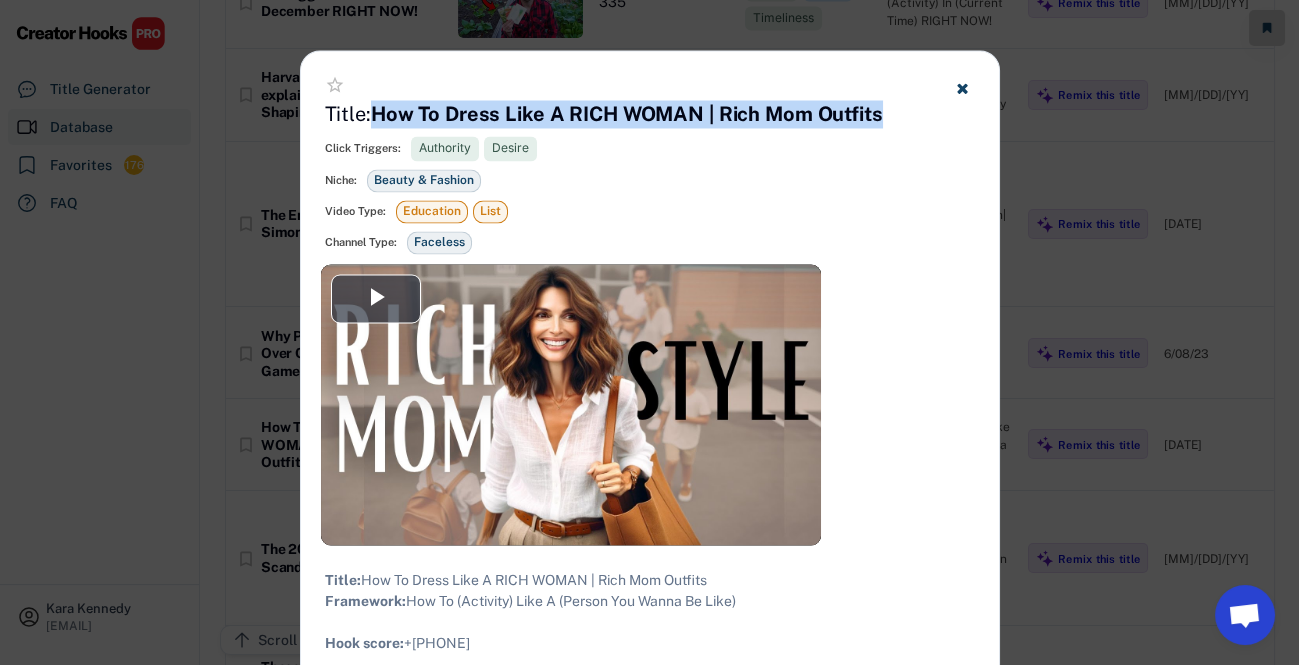 click 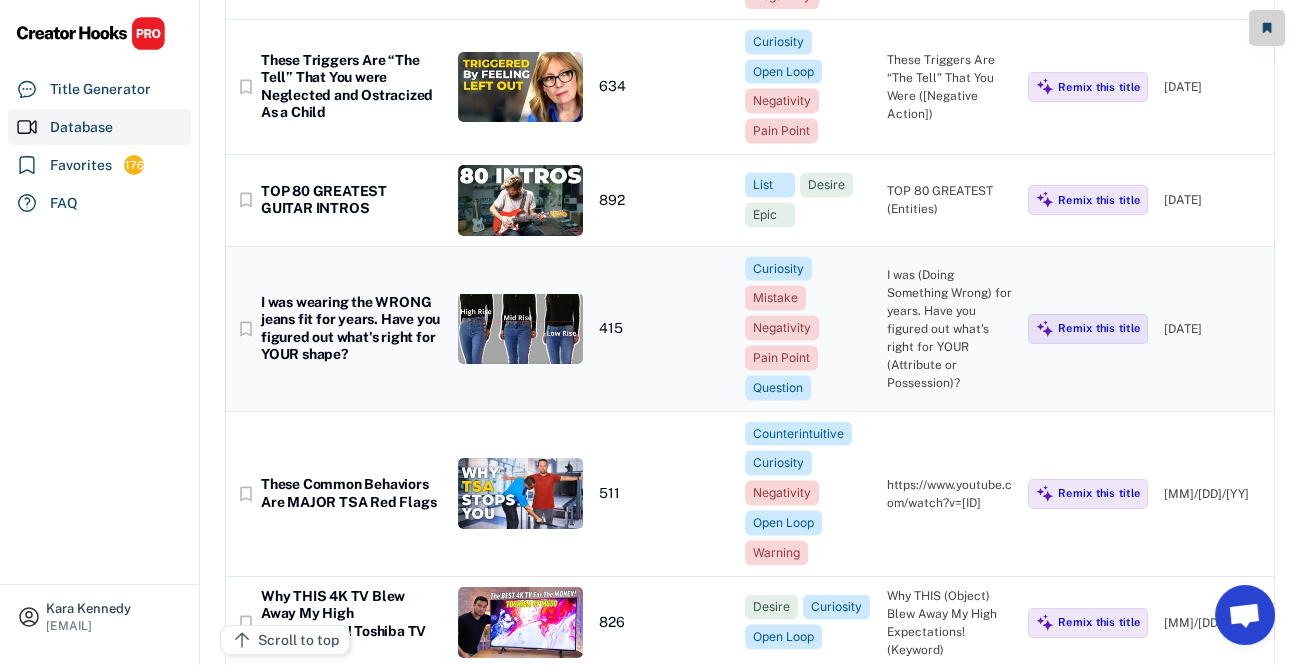 scroll, scrollTop: 7454, scrollLeft: 0, axis: vertical 